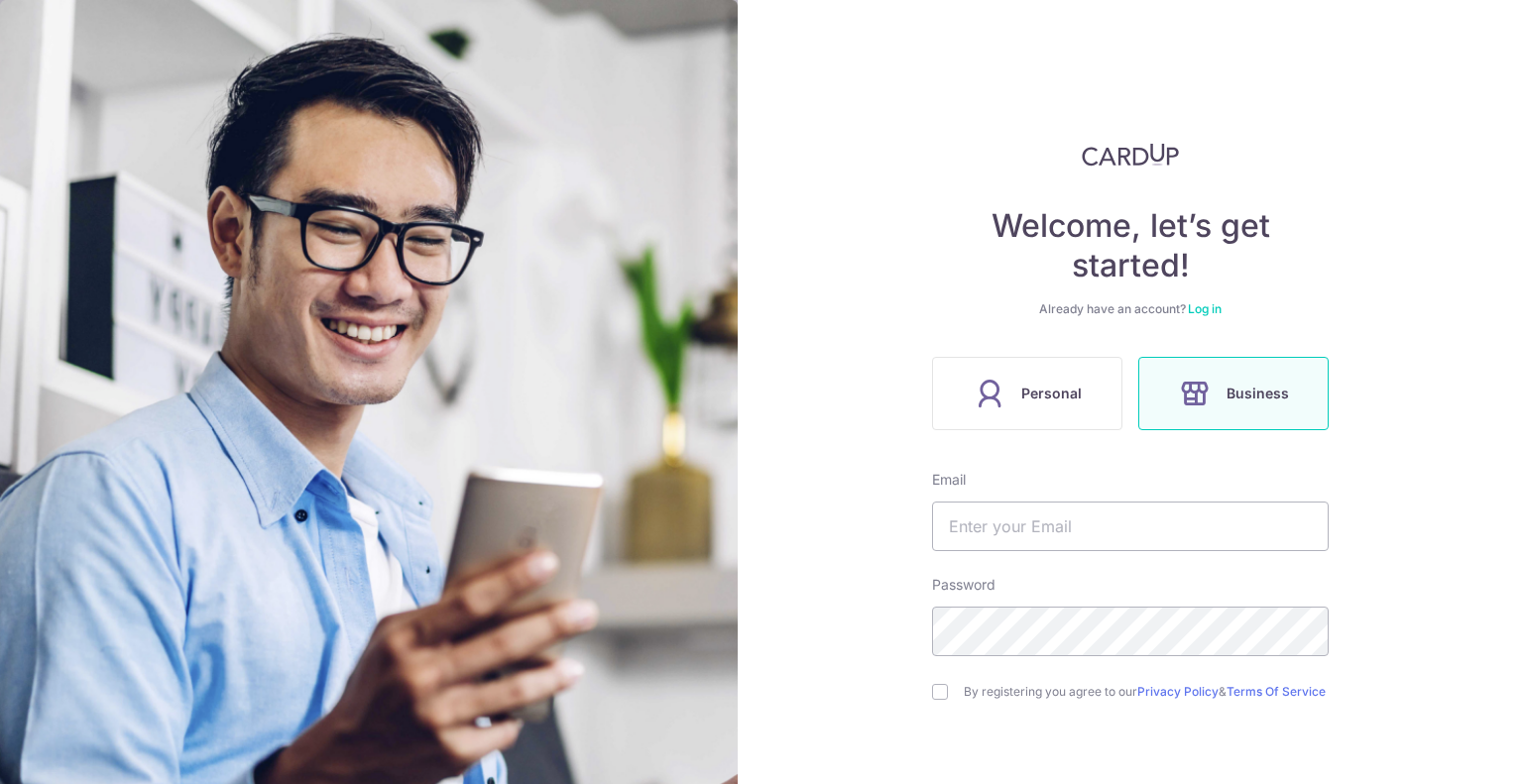 scroll, scrollTop: 0, scrollLeft: 0, axis: both 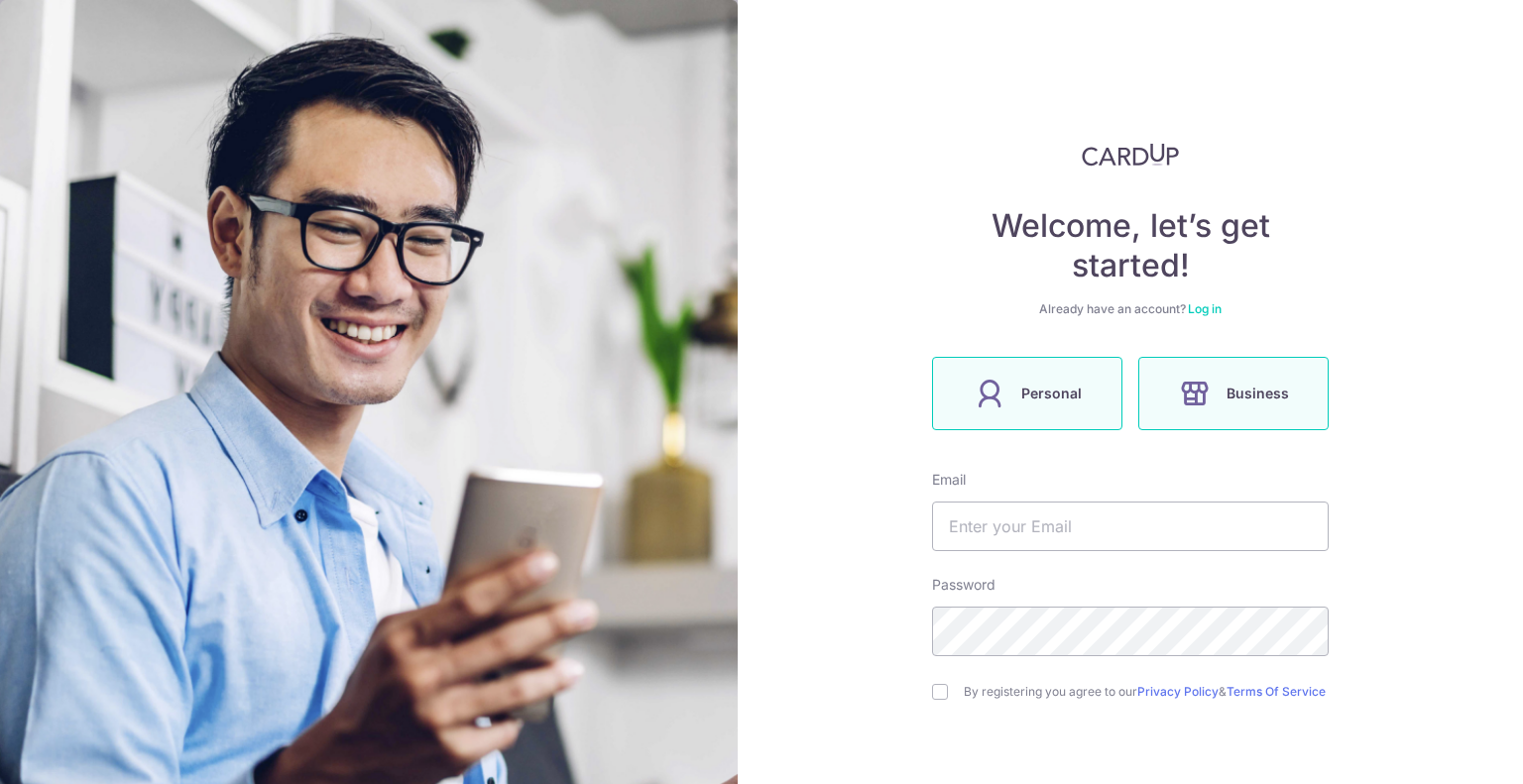 click on "Personal" at bounding box center [1027, 393] 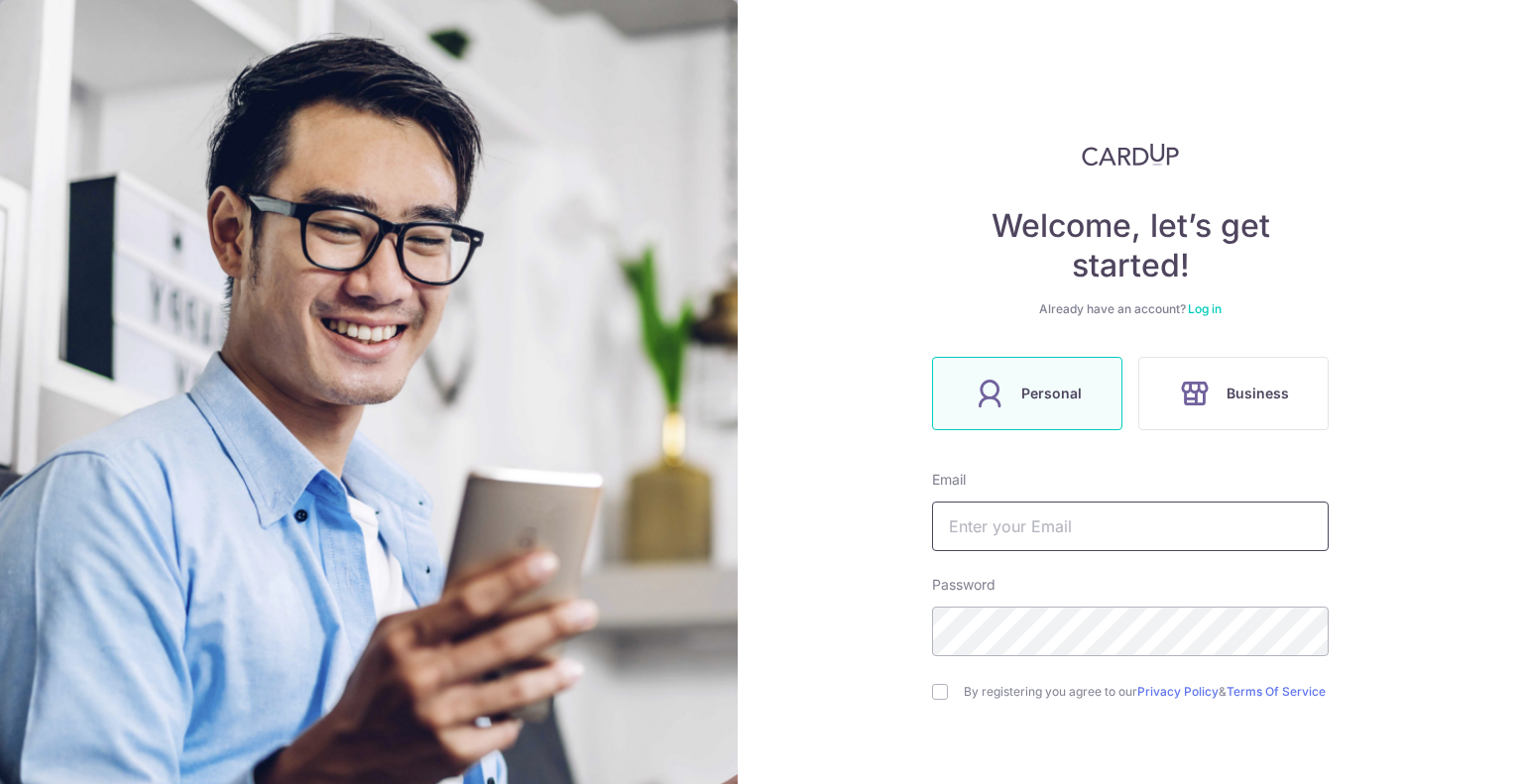 click at bounding box center (1130, 526) 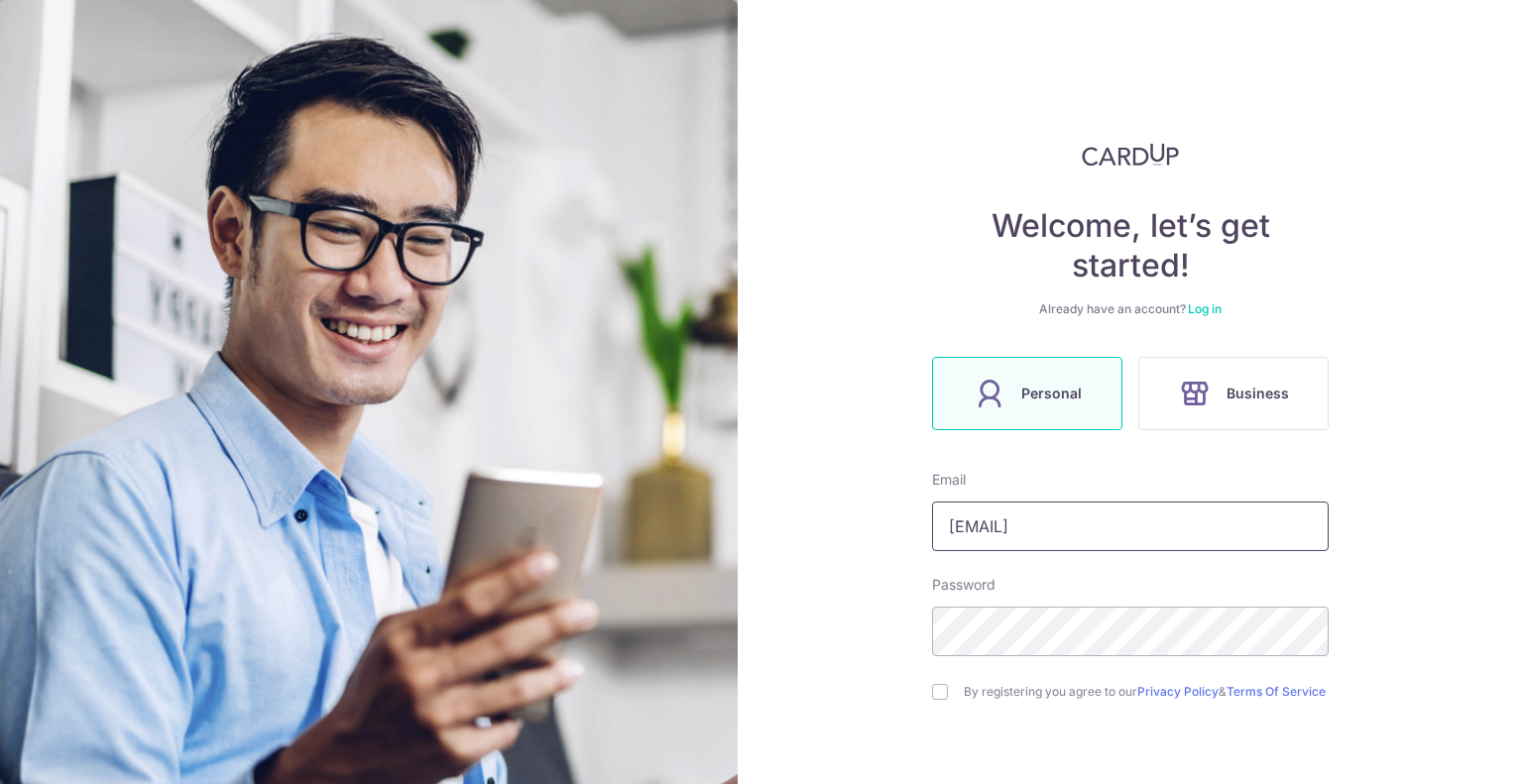 type on "praveen.chaudhary.17@gmail.com" 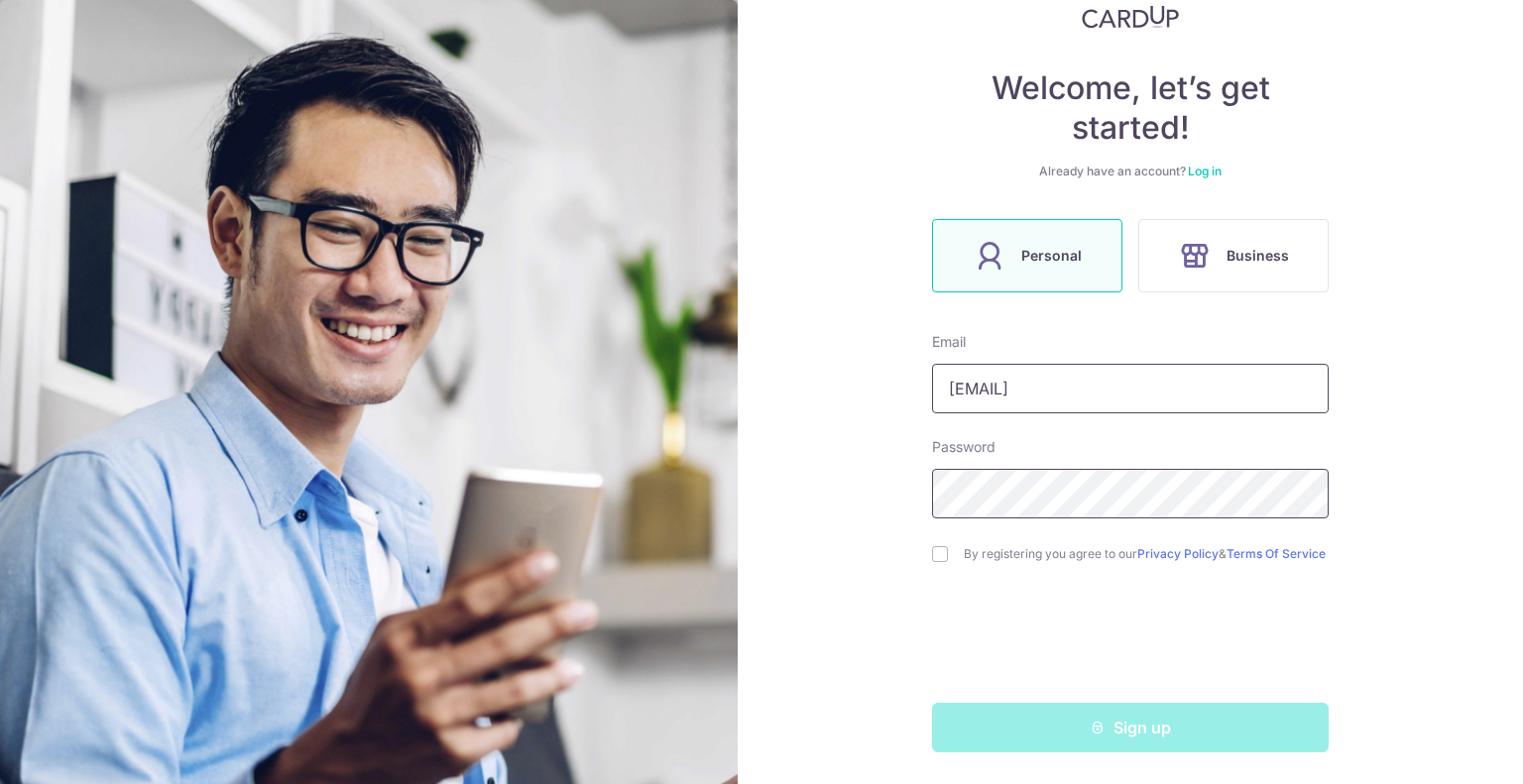 scroll, scrollTop: 144, scrollLeft: 0, axis: vertical 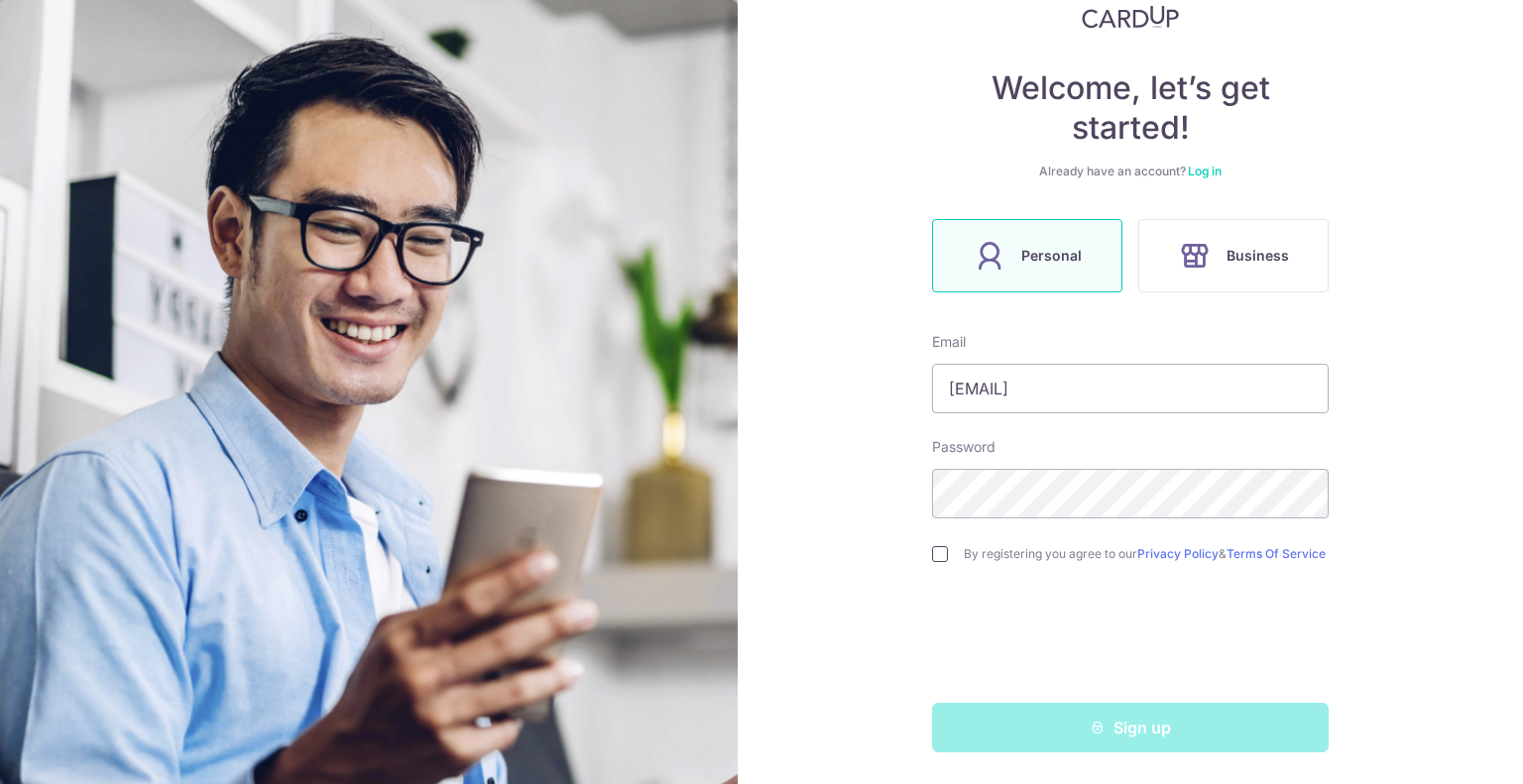 click at bounding box center [940, 554] 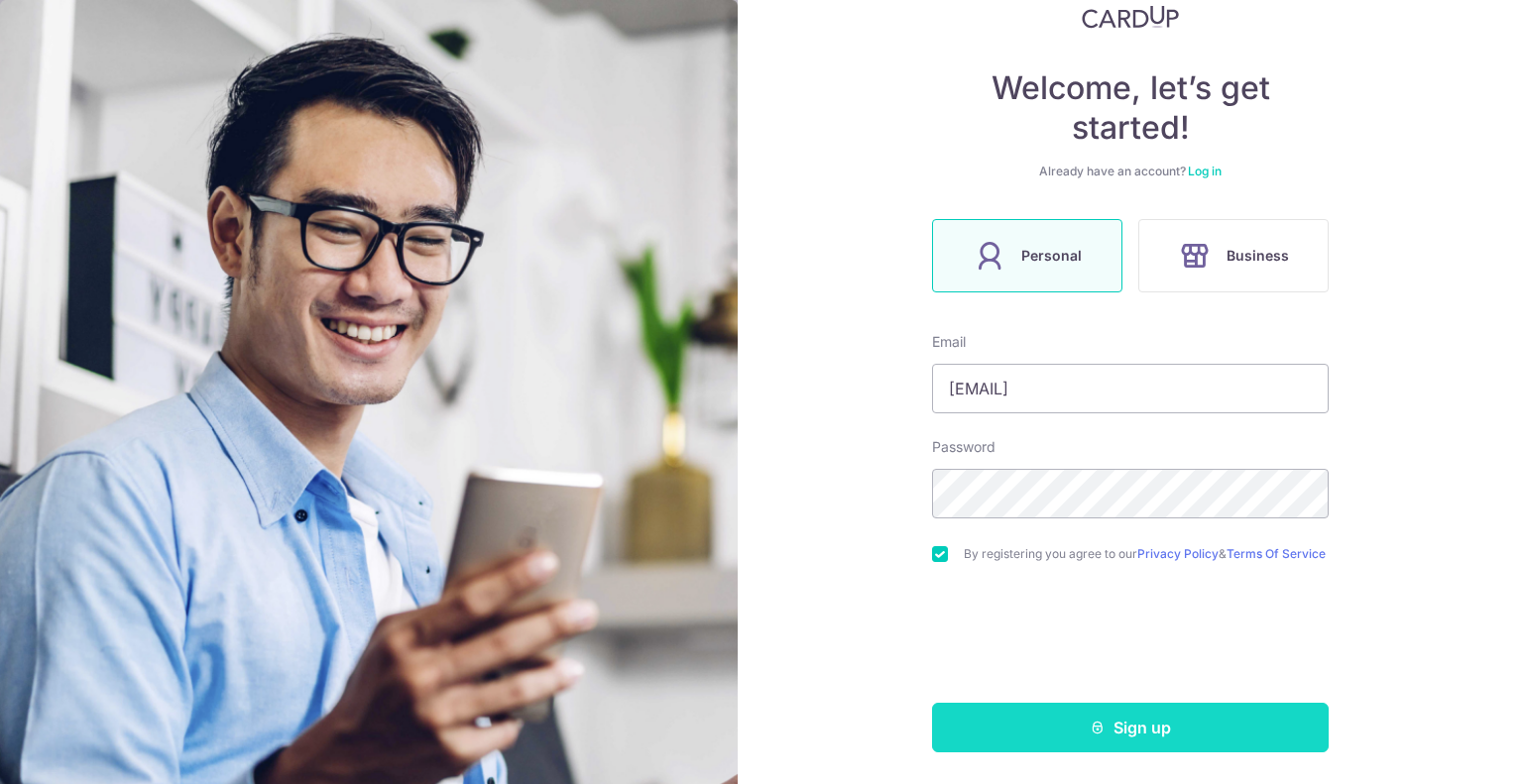 click at bounding box center (1098, 728) 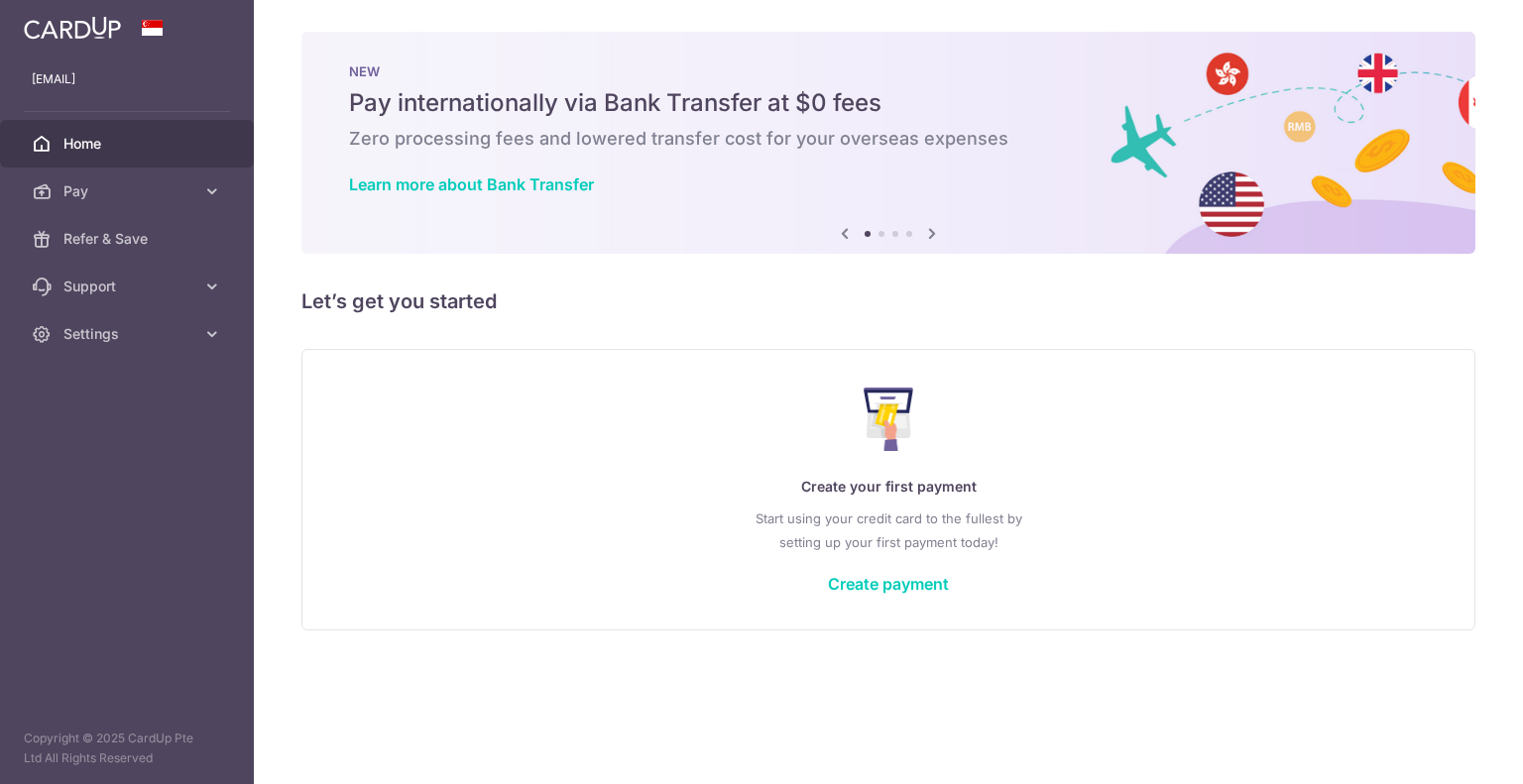 scroll, scrollTop: 0, scrollLeft: 0, axis: both 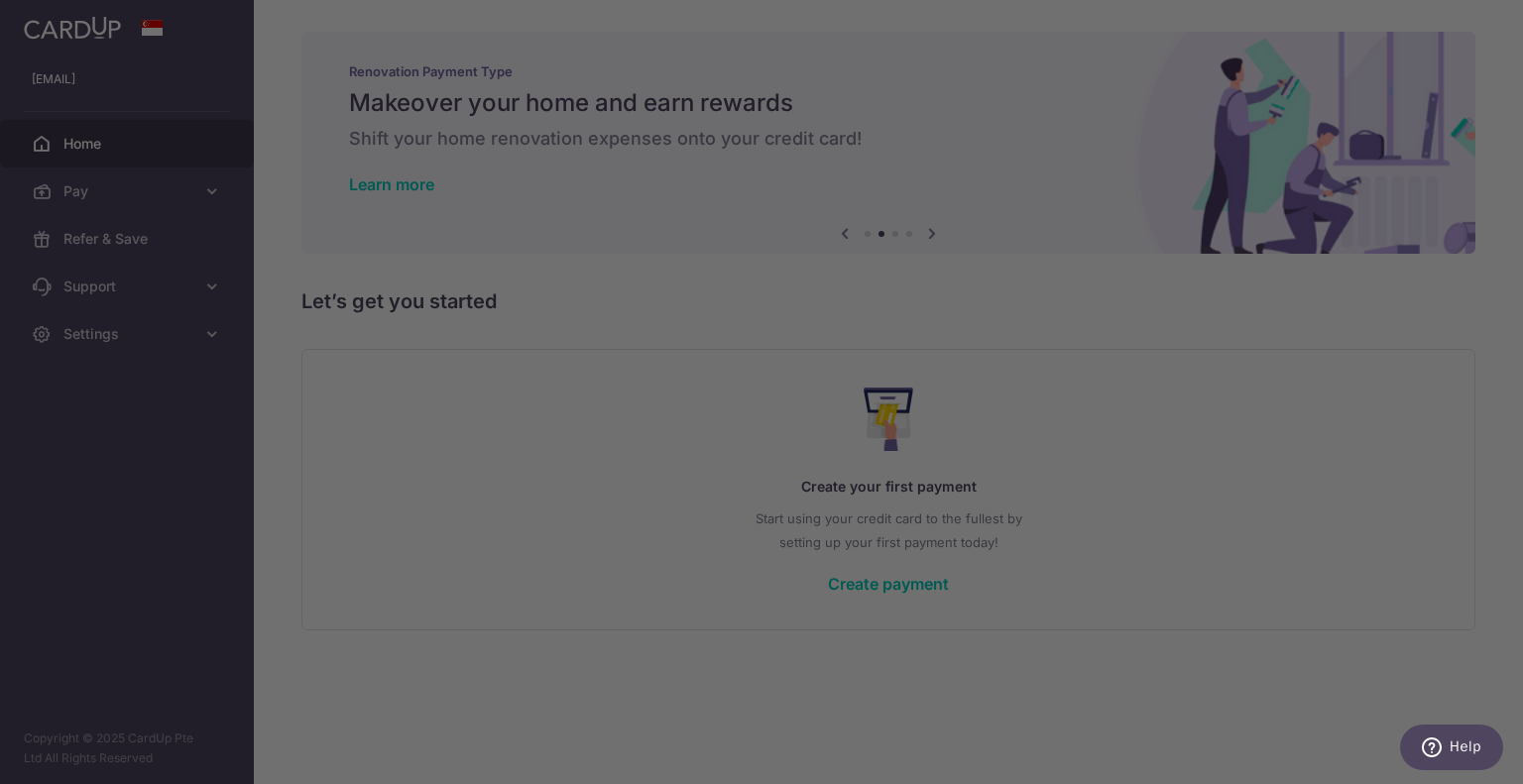 click at bounding box center (768, 395) 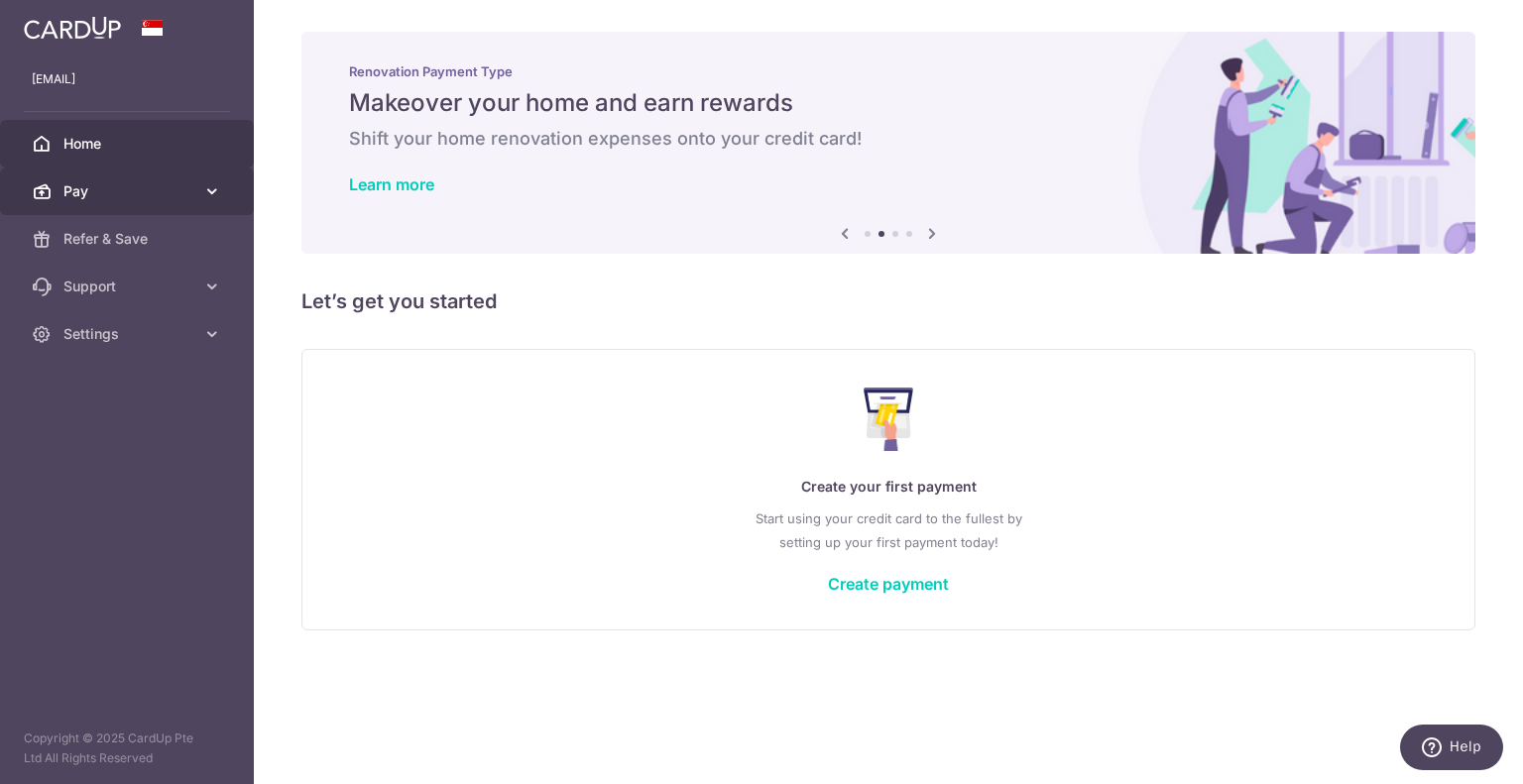 click on "Pay" at bounding box center [129, 191] 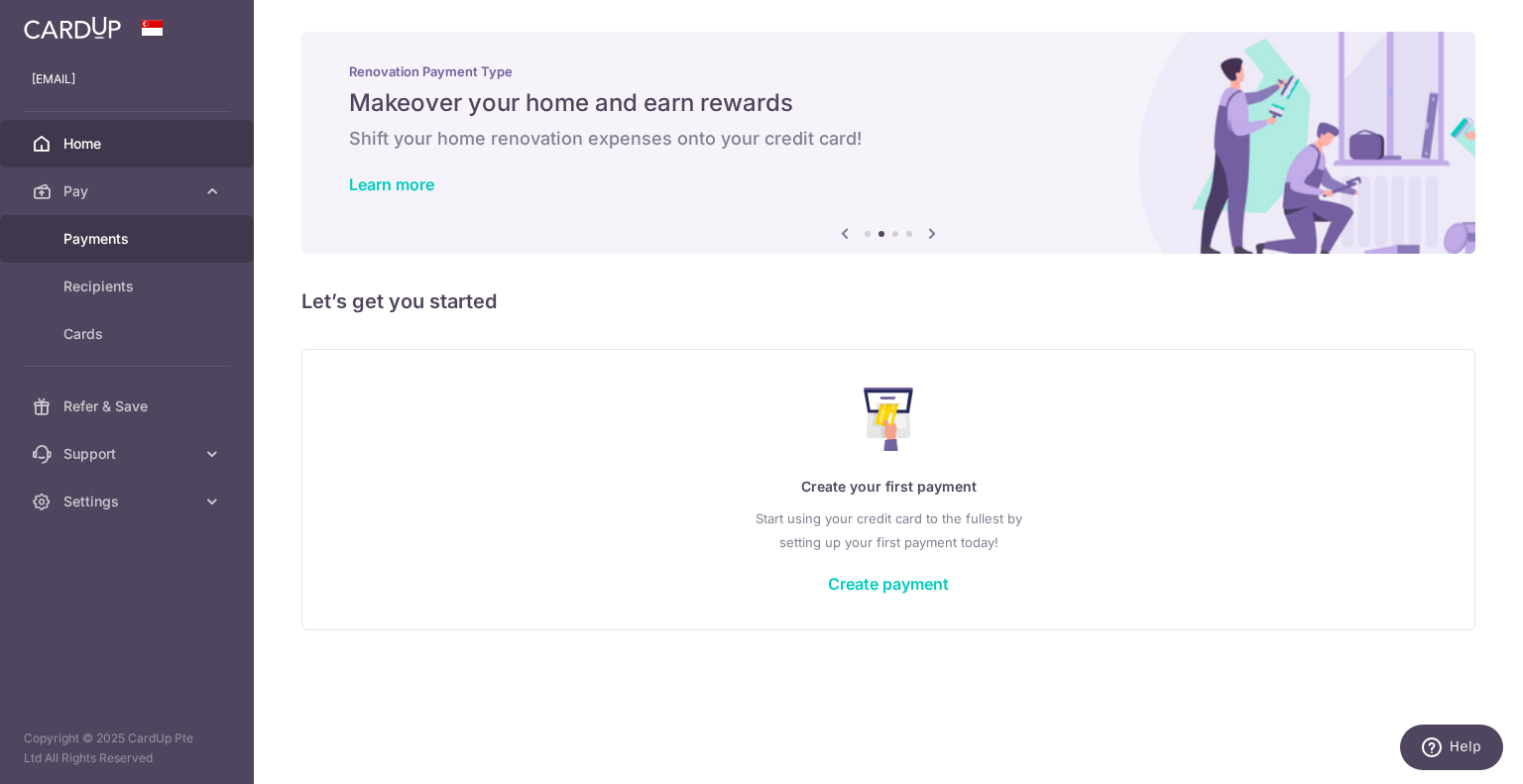 click on "Payments" at bounding box center (129, 239) 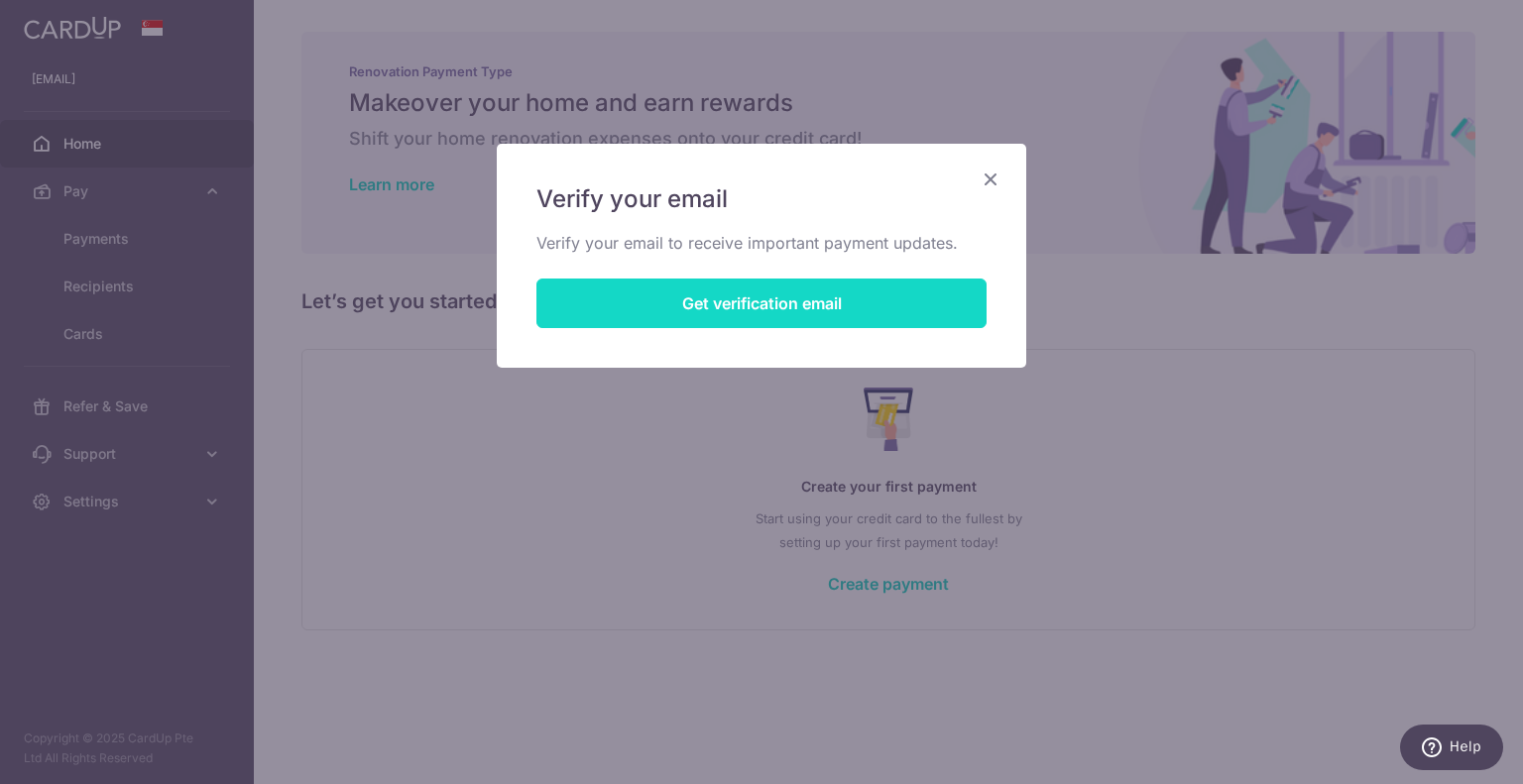 click on "Get verification email" at bounding box center (762, 303) 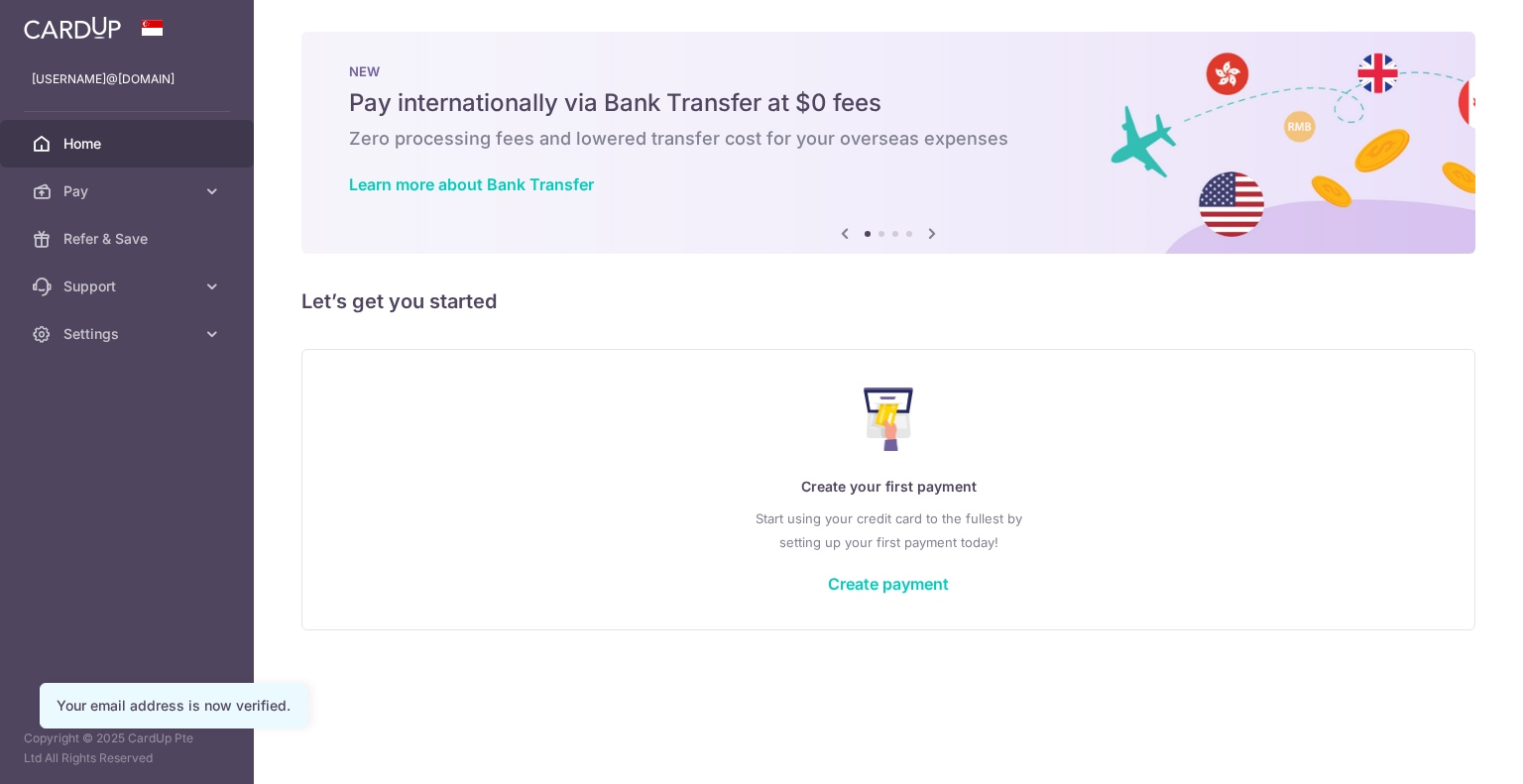 scroll, scrollTop: 0, scrollLeft: 0, axis: both 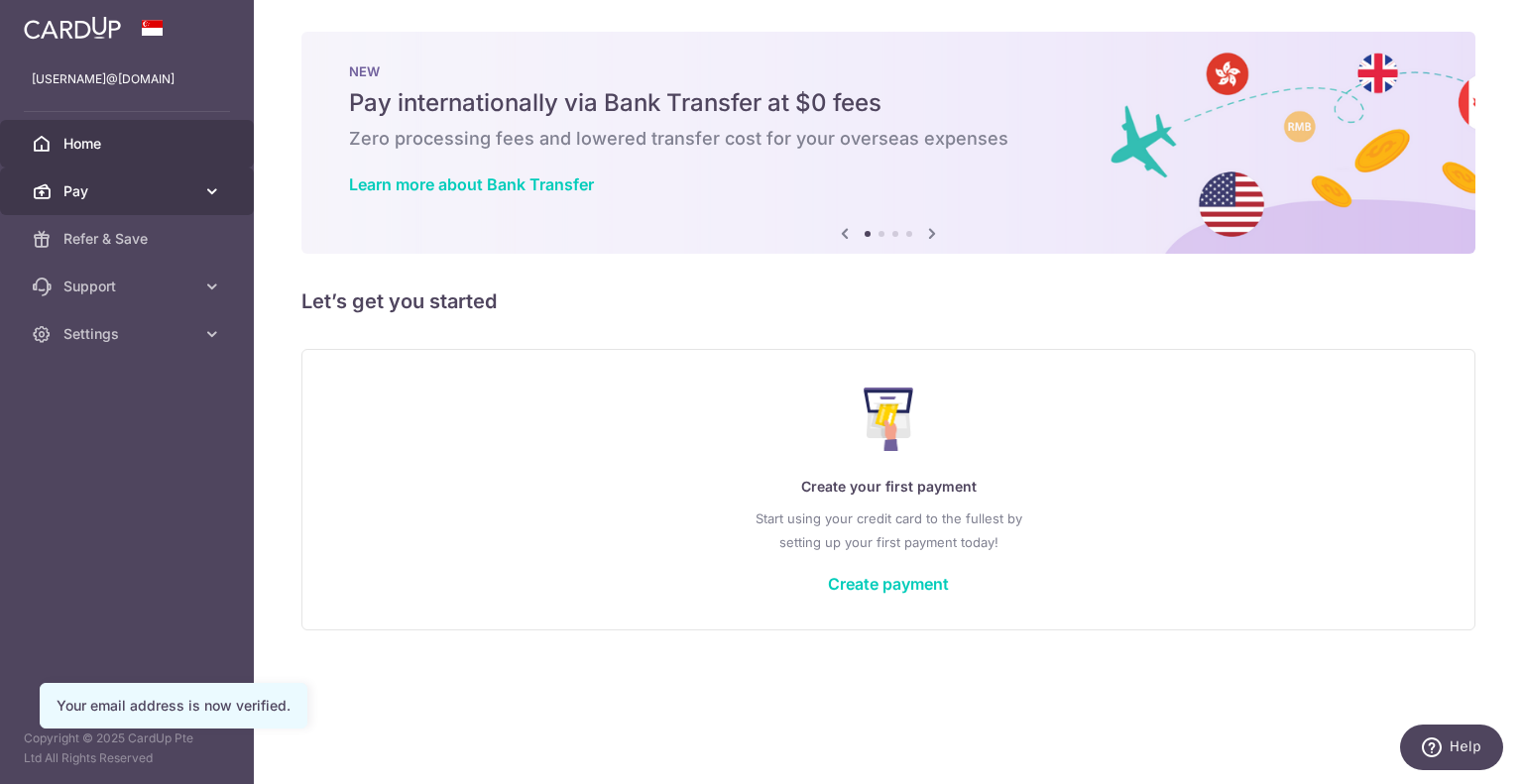 click on "Pay" at bounding box center (129, 191) 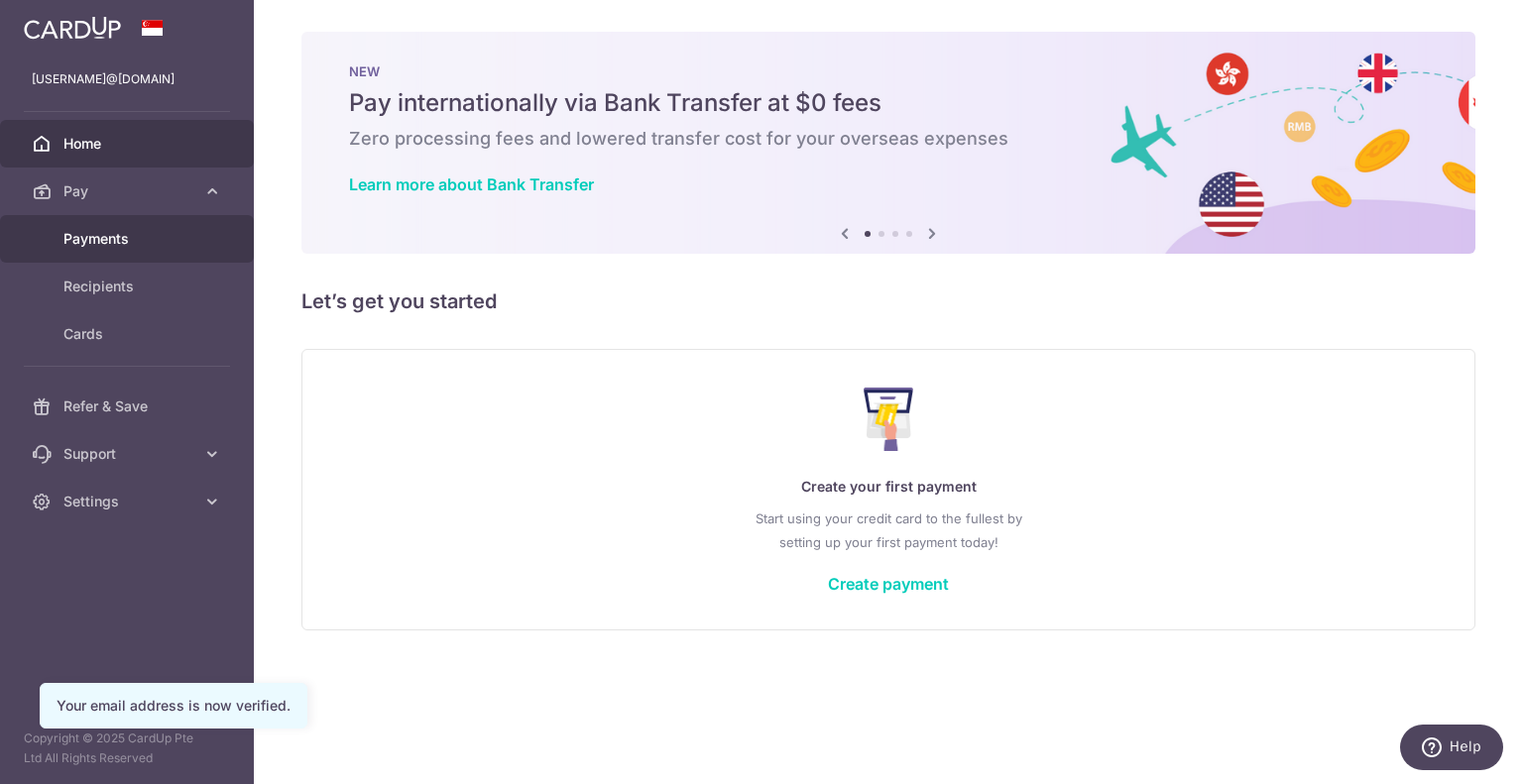 click on "Payments" at bounding box center [127, 239] 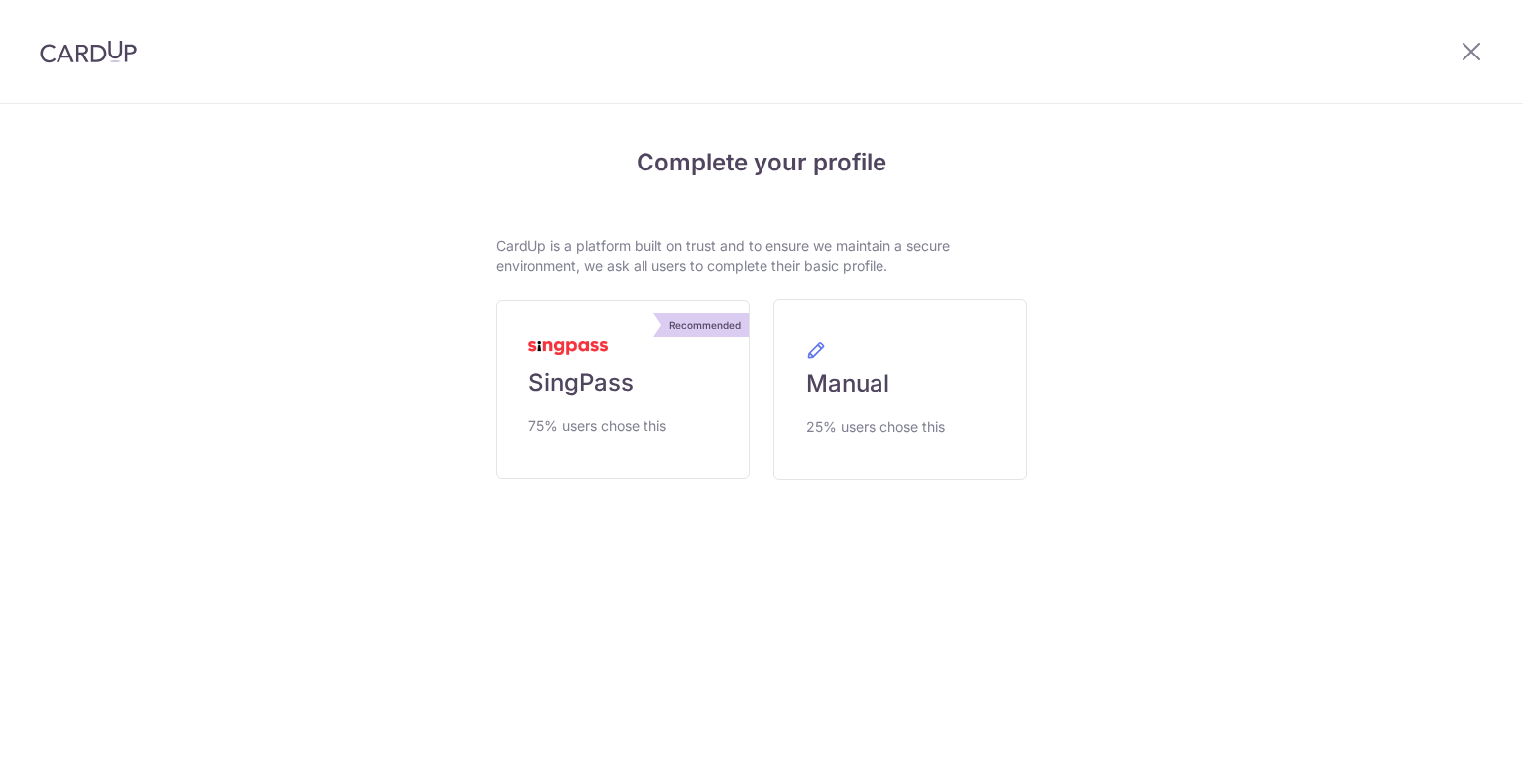 scroll, scrollTop: 0, scrollLeft: 0, axis: both 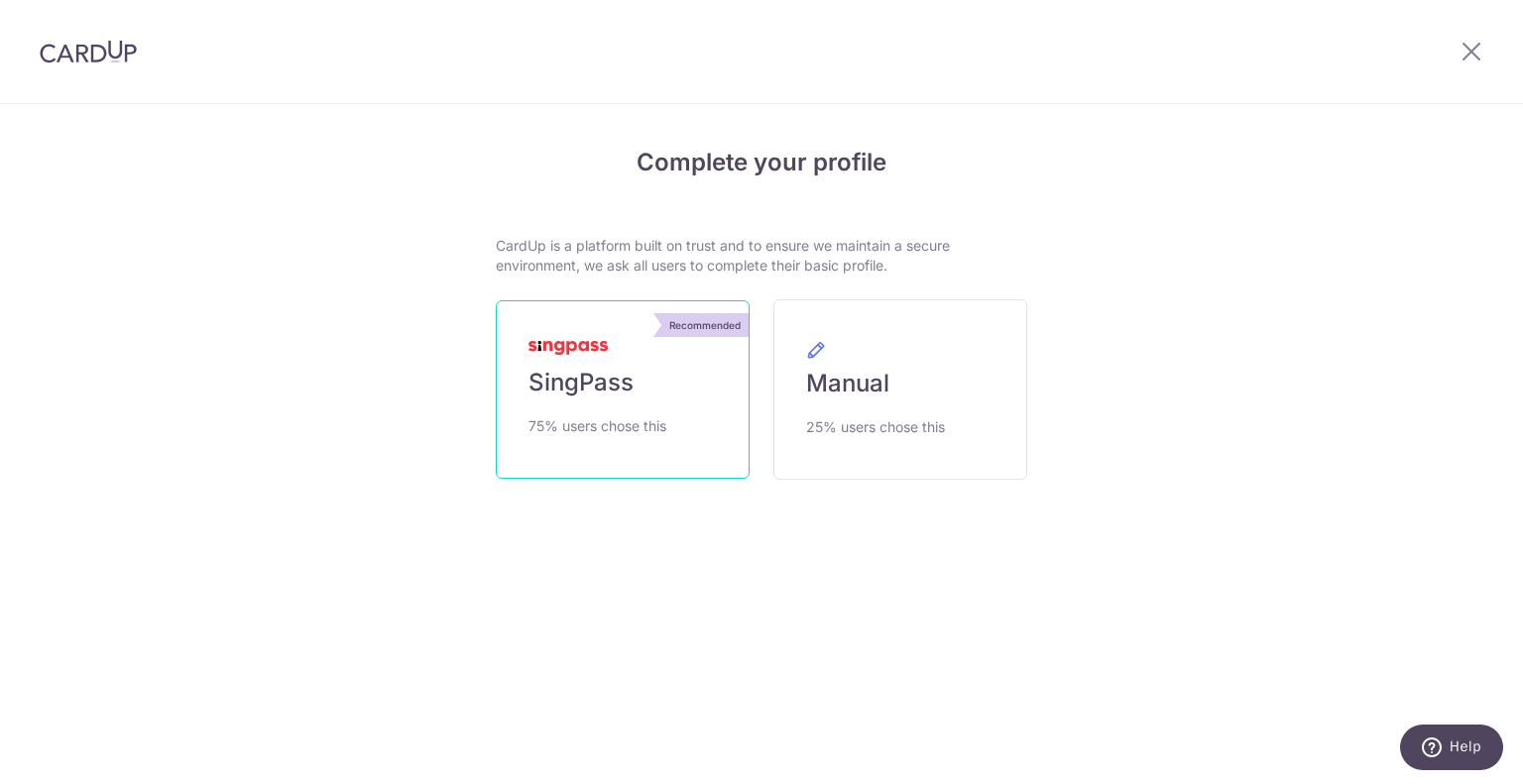 click on "SingPass" at bounding box center (581, 383) 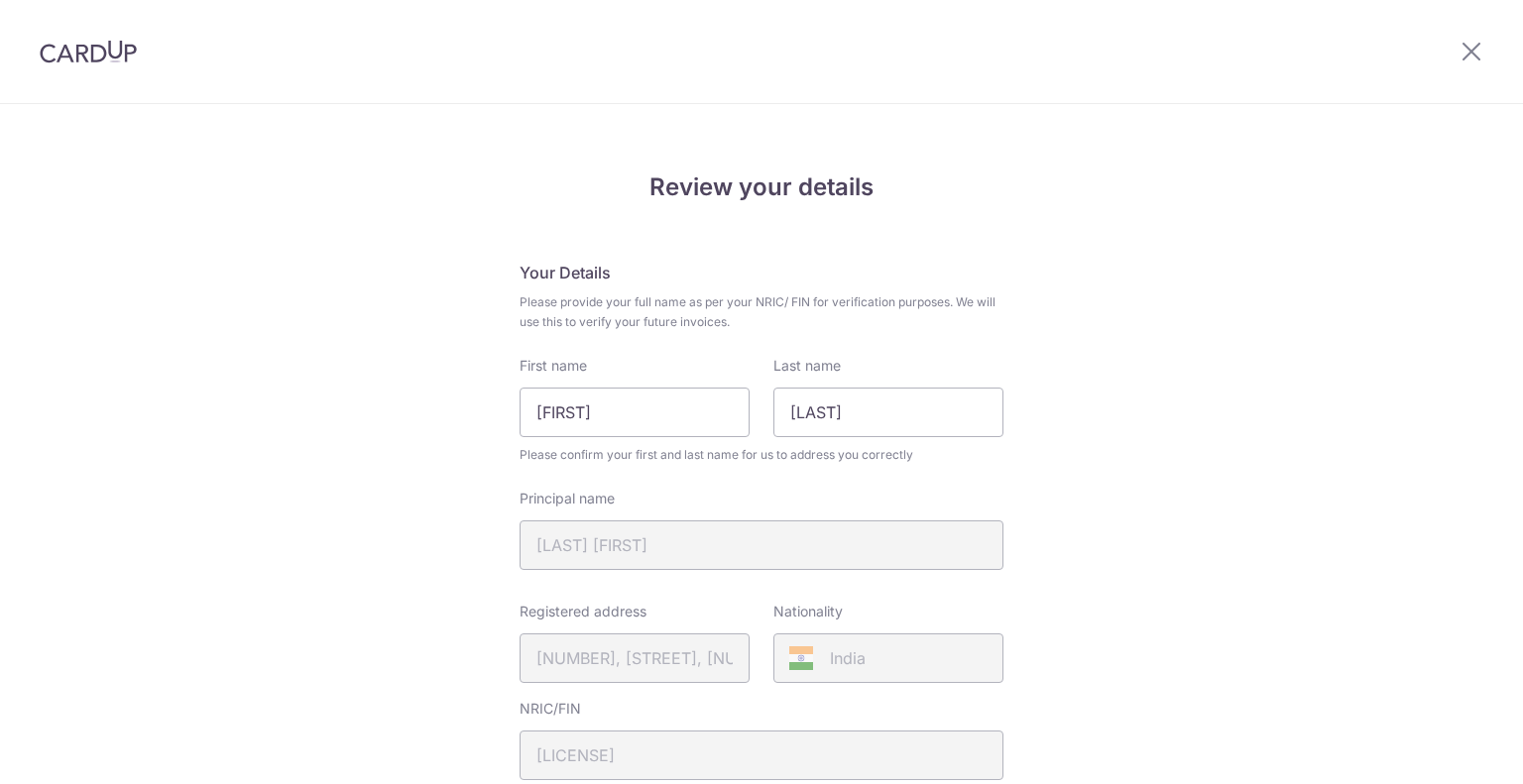 scroll, scrollTop: 0, scrollLeft: 0, axis: both 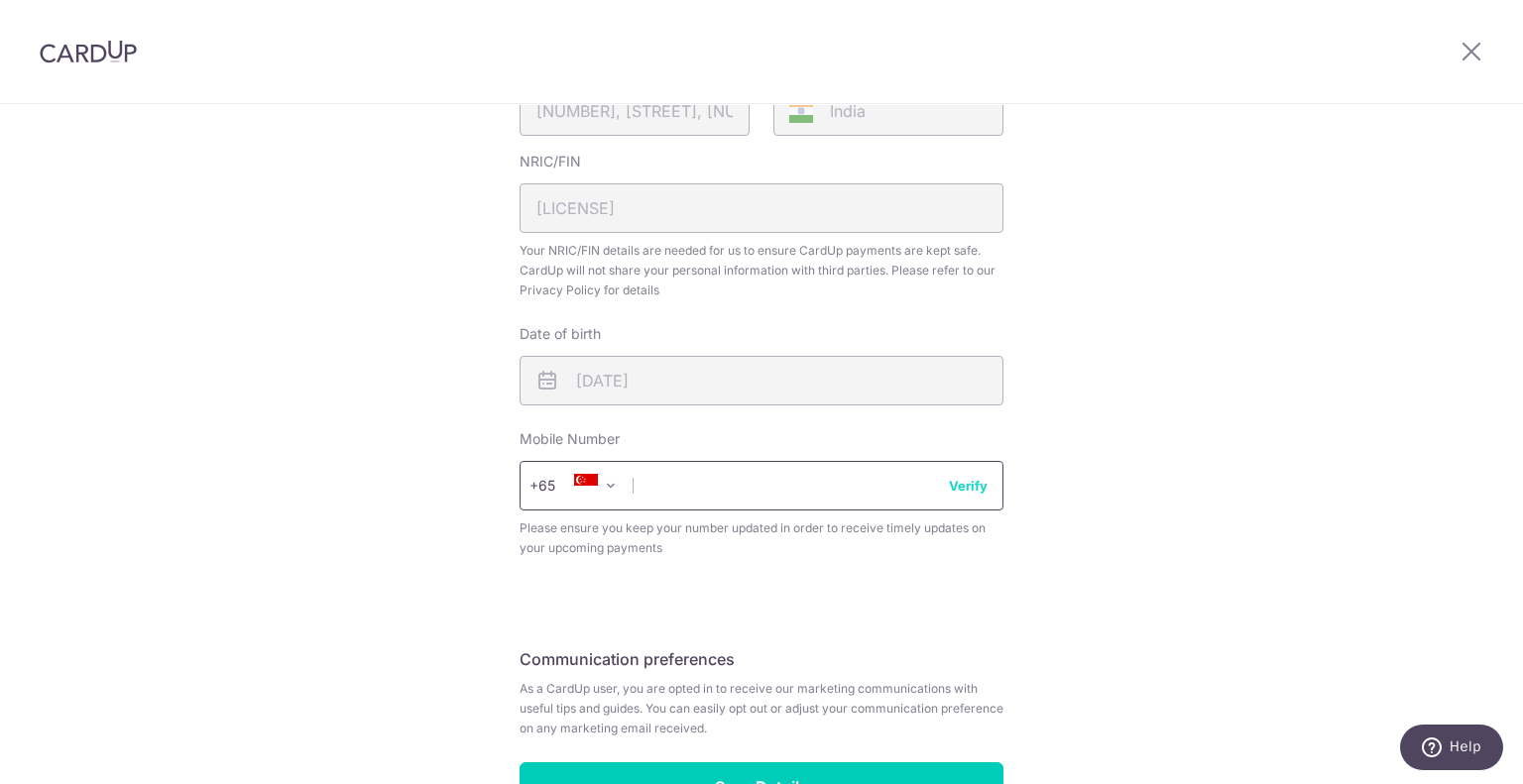 click at bounding box center (762, 486) 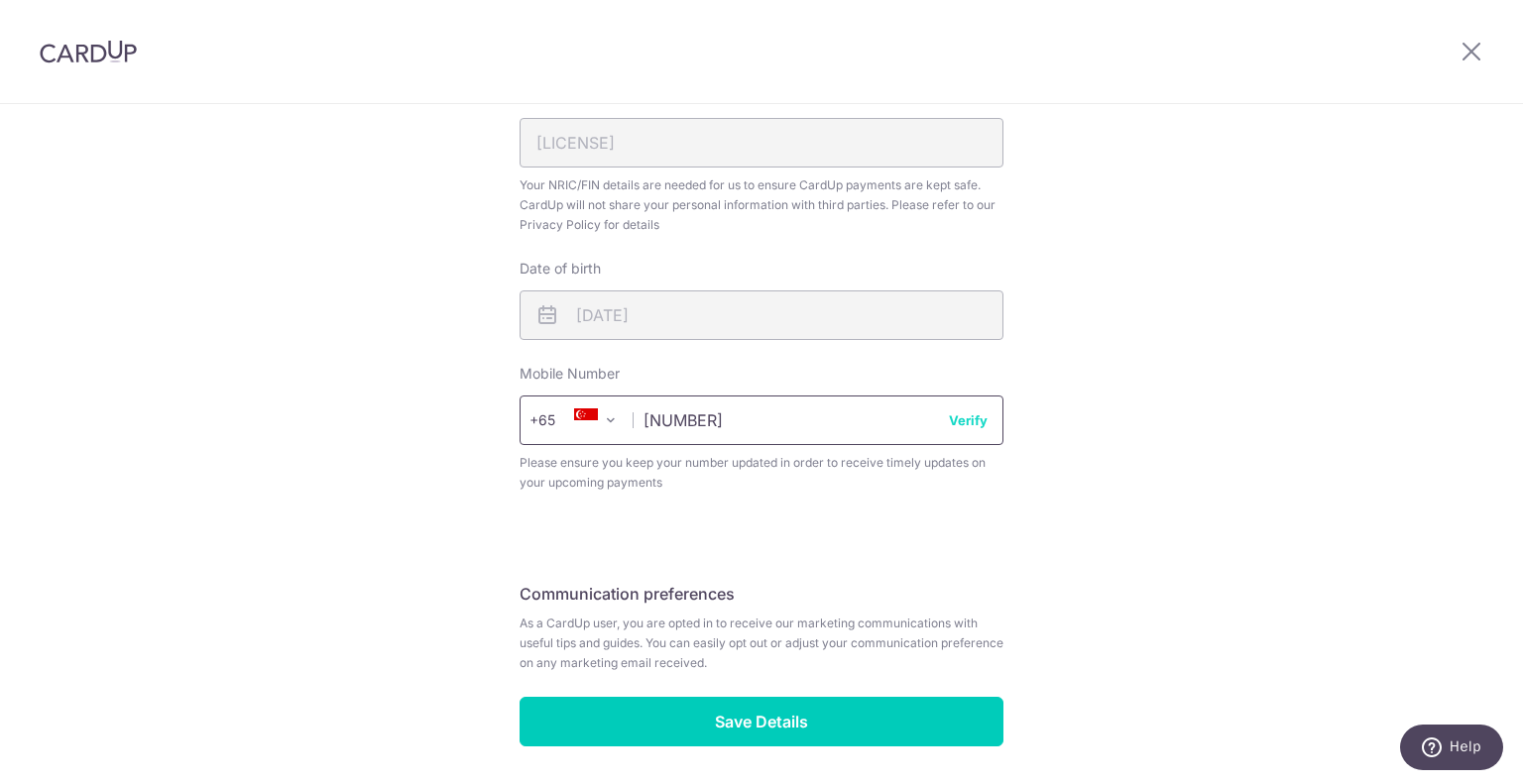 scroll, scrollTop: 682, scrollLeft: 0, axis: vertical 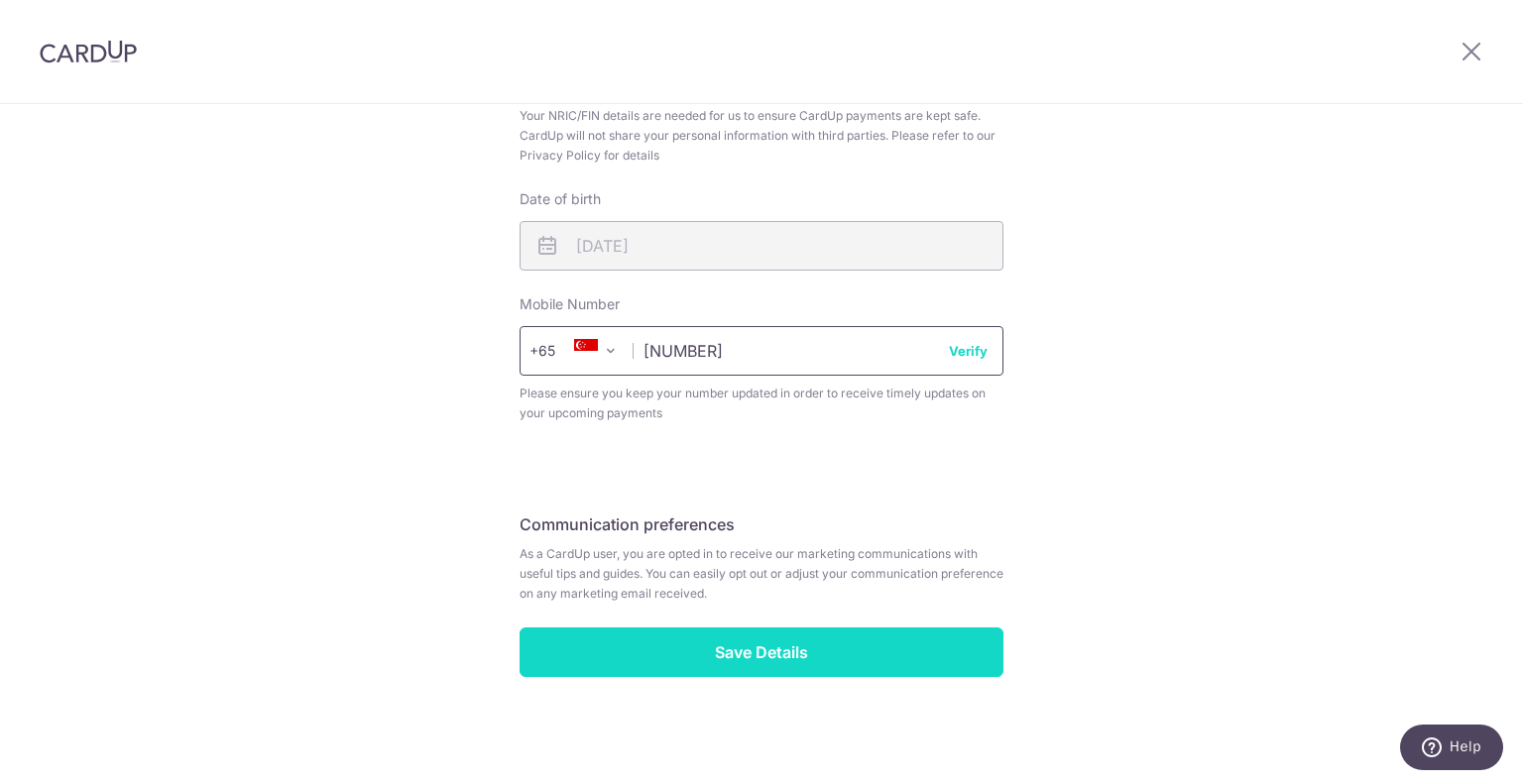 type on "80937448" 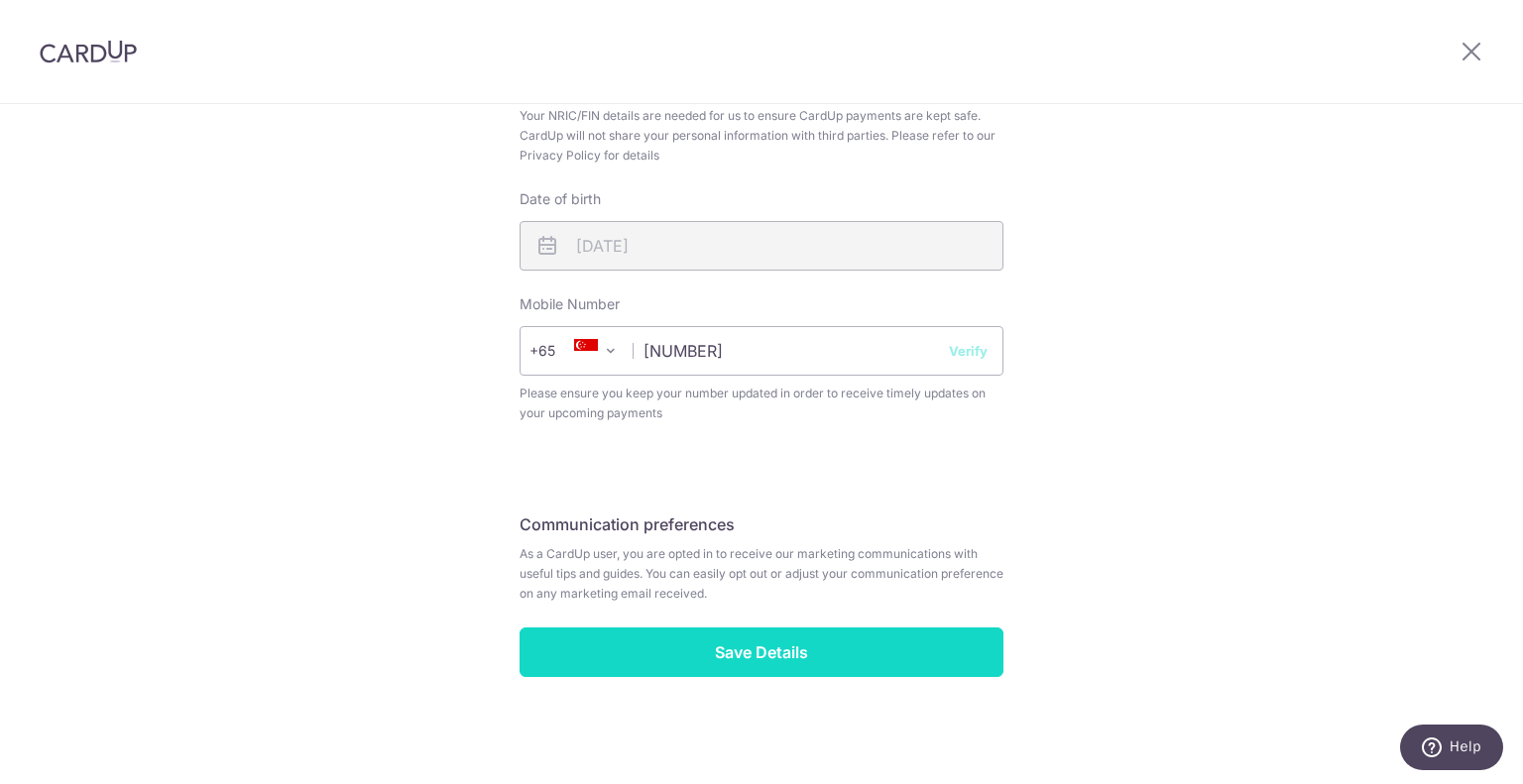 click on "Save Details" at bounding box center [762, 652] 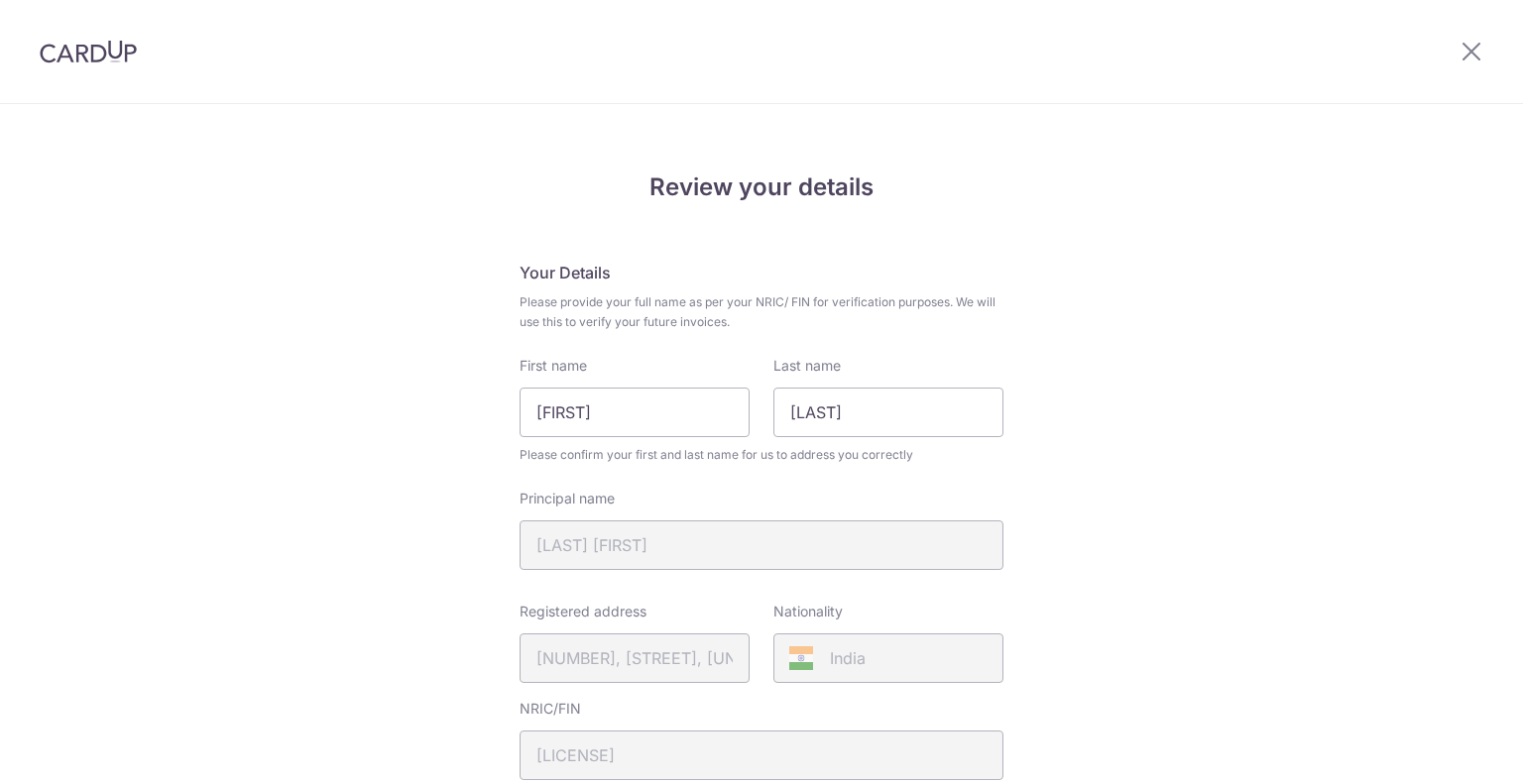 scroll, scrollTop: 0, scrollLeft: 0, axis: both 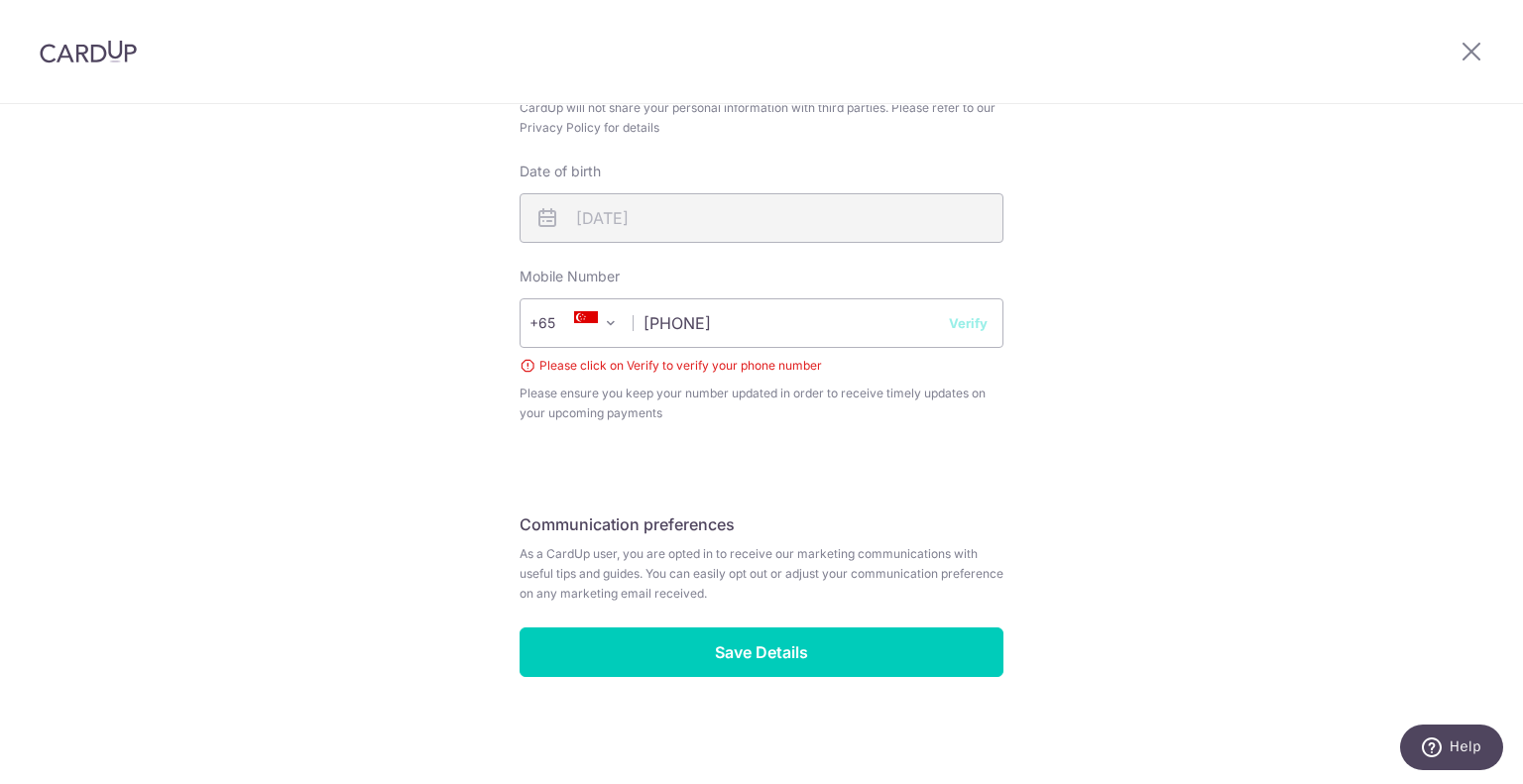click on "Verify" at bounding box center [968, 323] 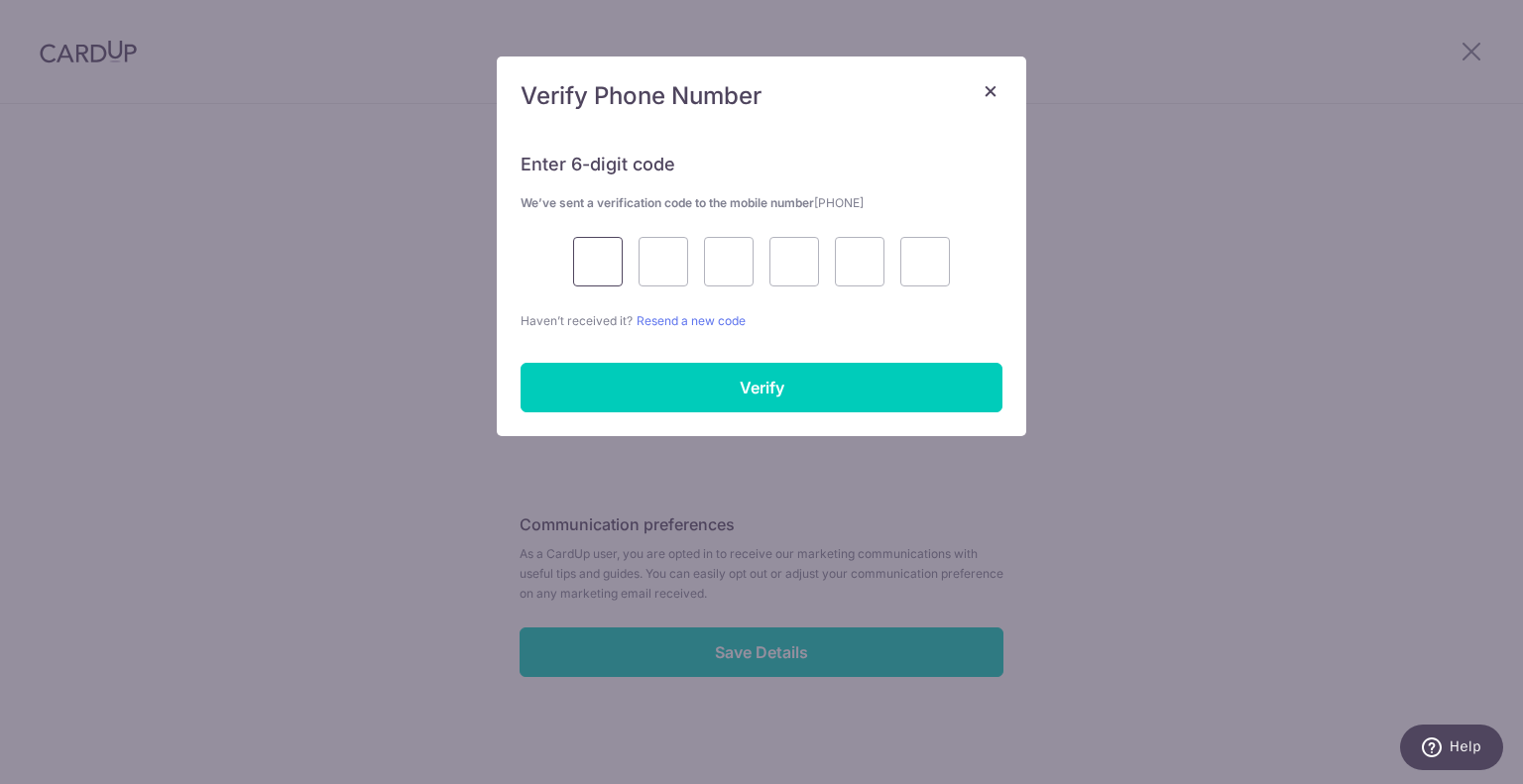 click at bounding box center [598, 262] 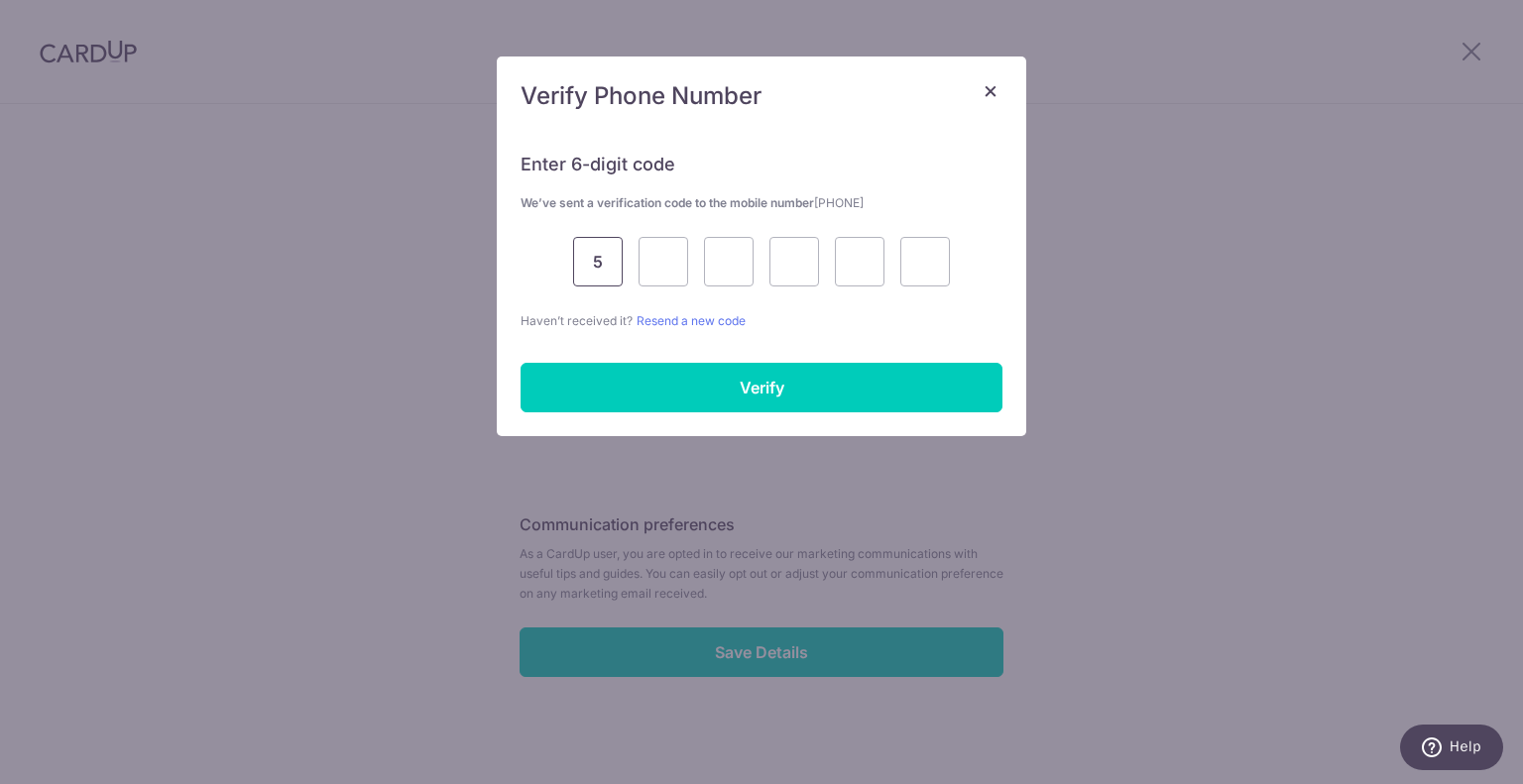 type on "5" 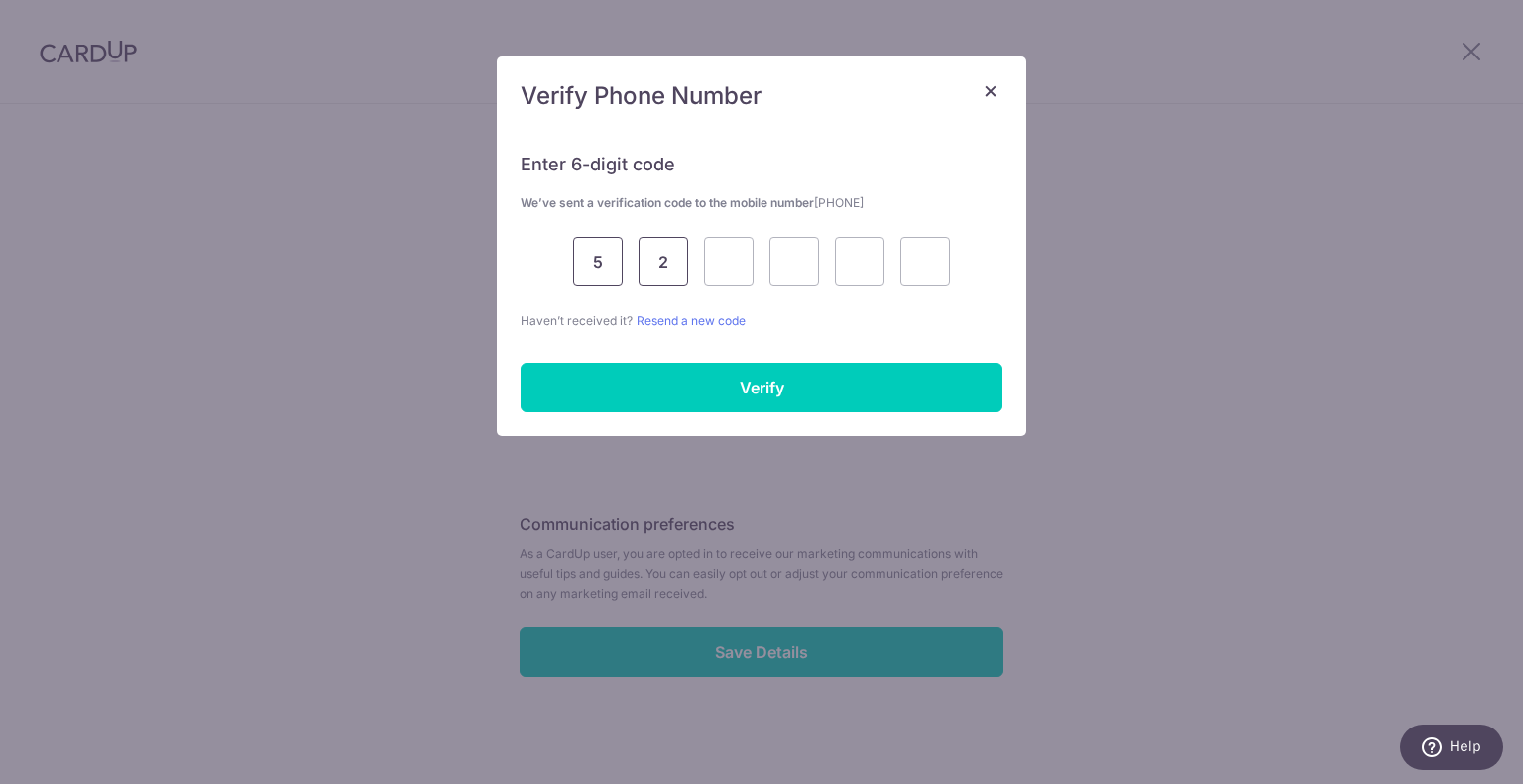 type on "2" 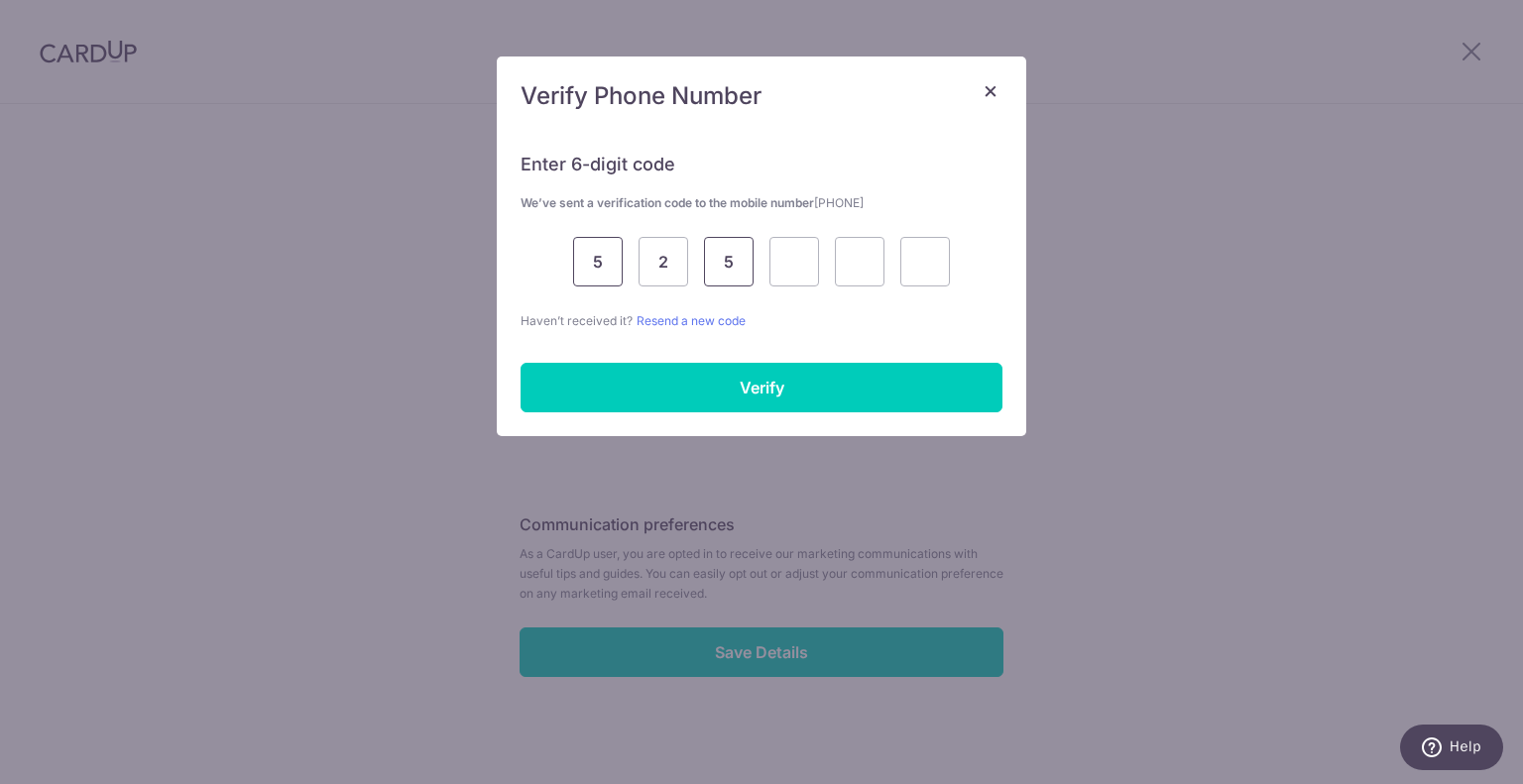 type on "5" 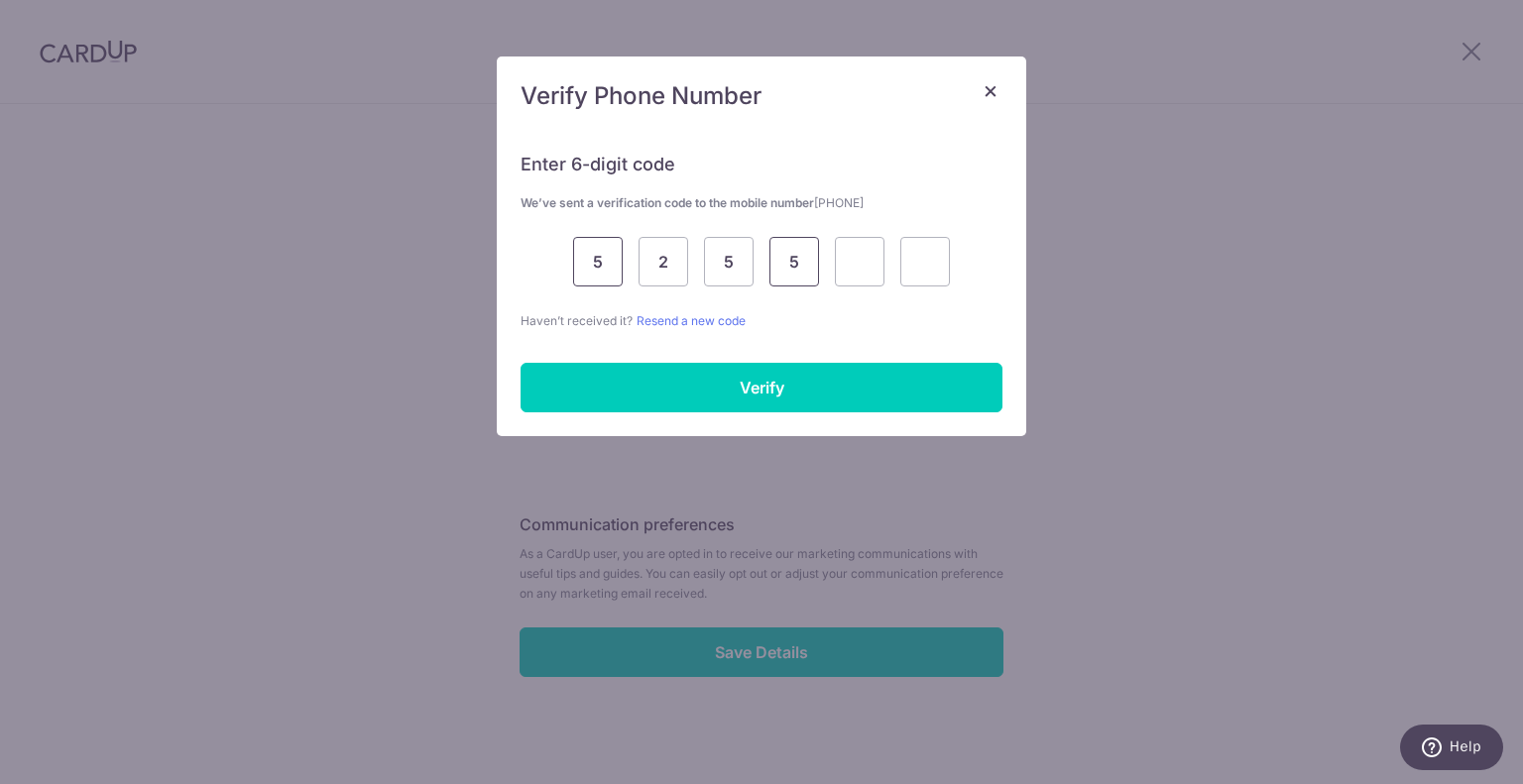 type on "5" 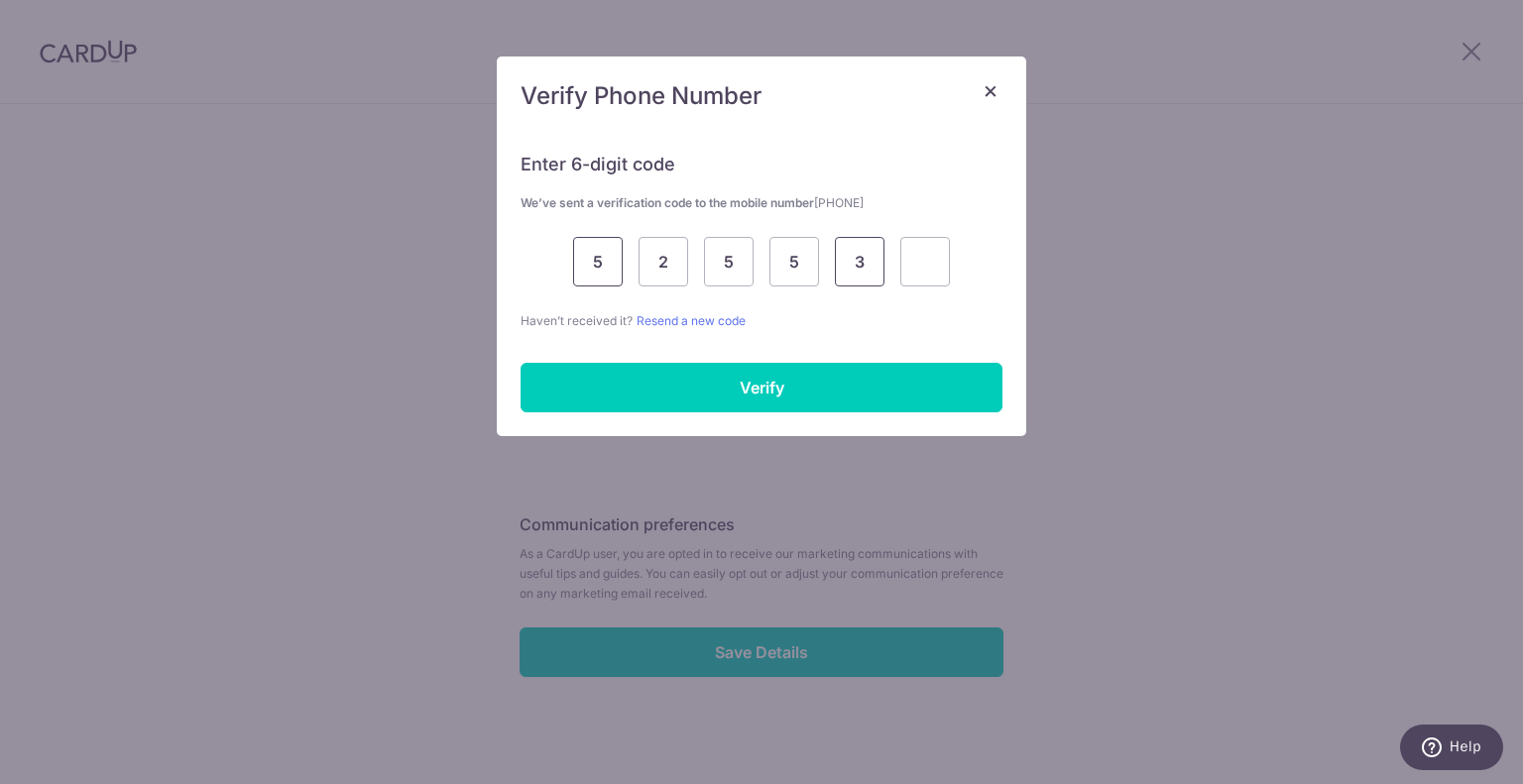 type on "3" 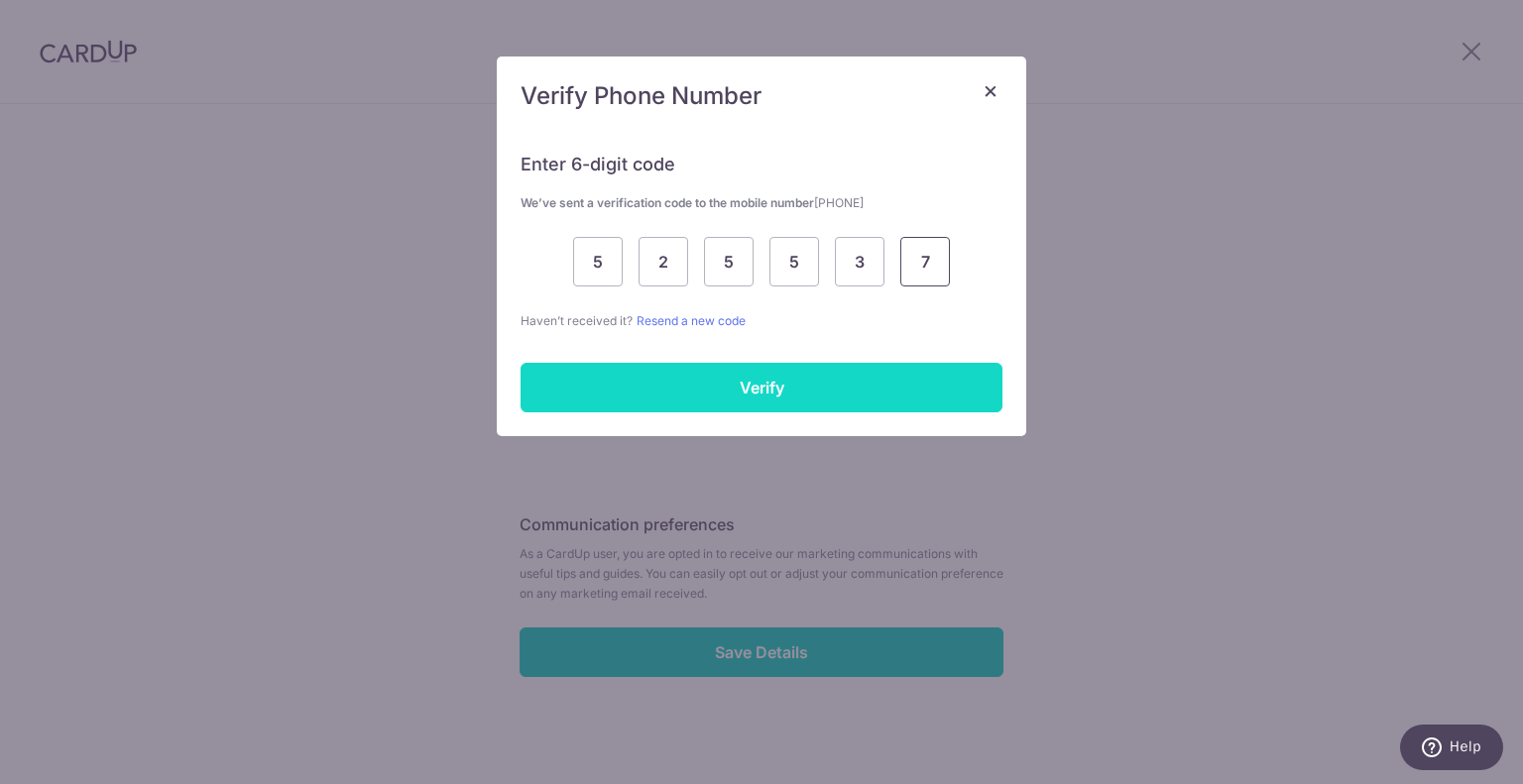 type on "7" 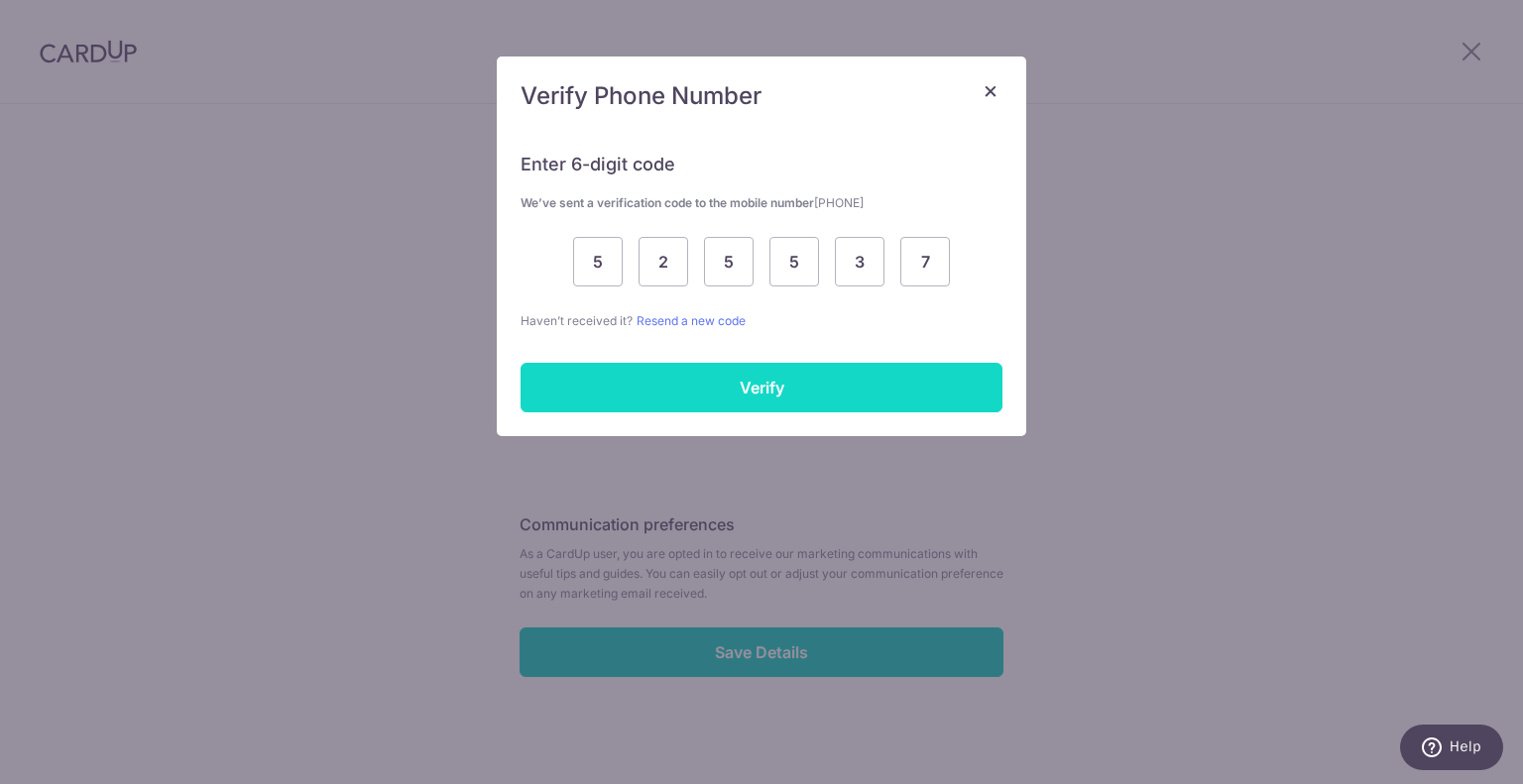 click on "Verify" at bounding box center [762, 388] 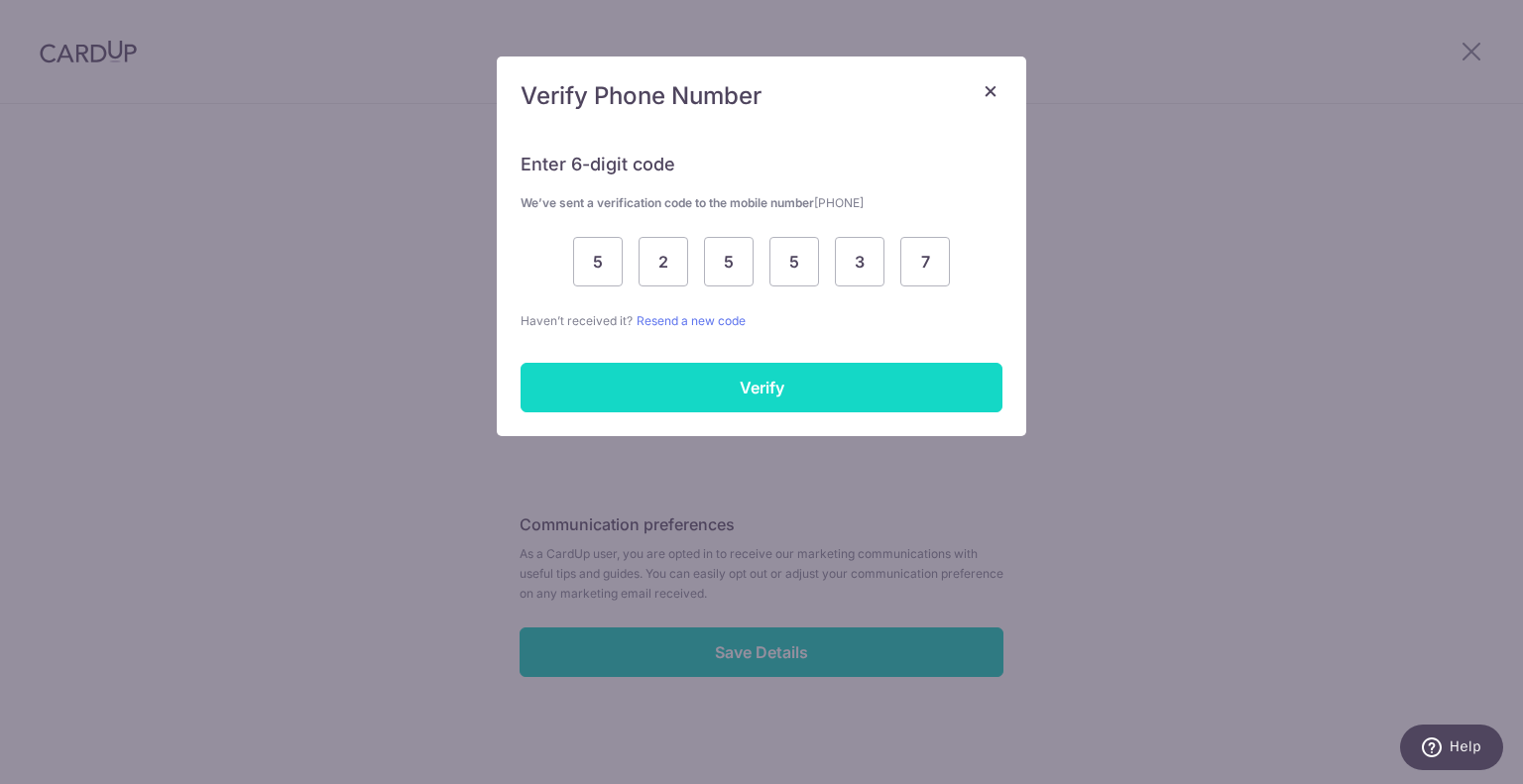 scroll, scrollTop: 682, scrollLeft: 0, axis: vertical 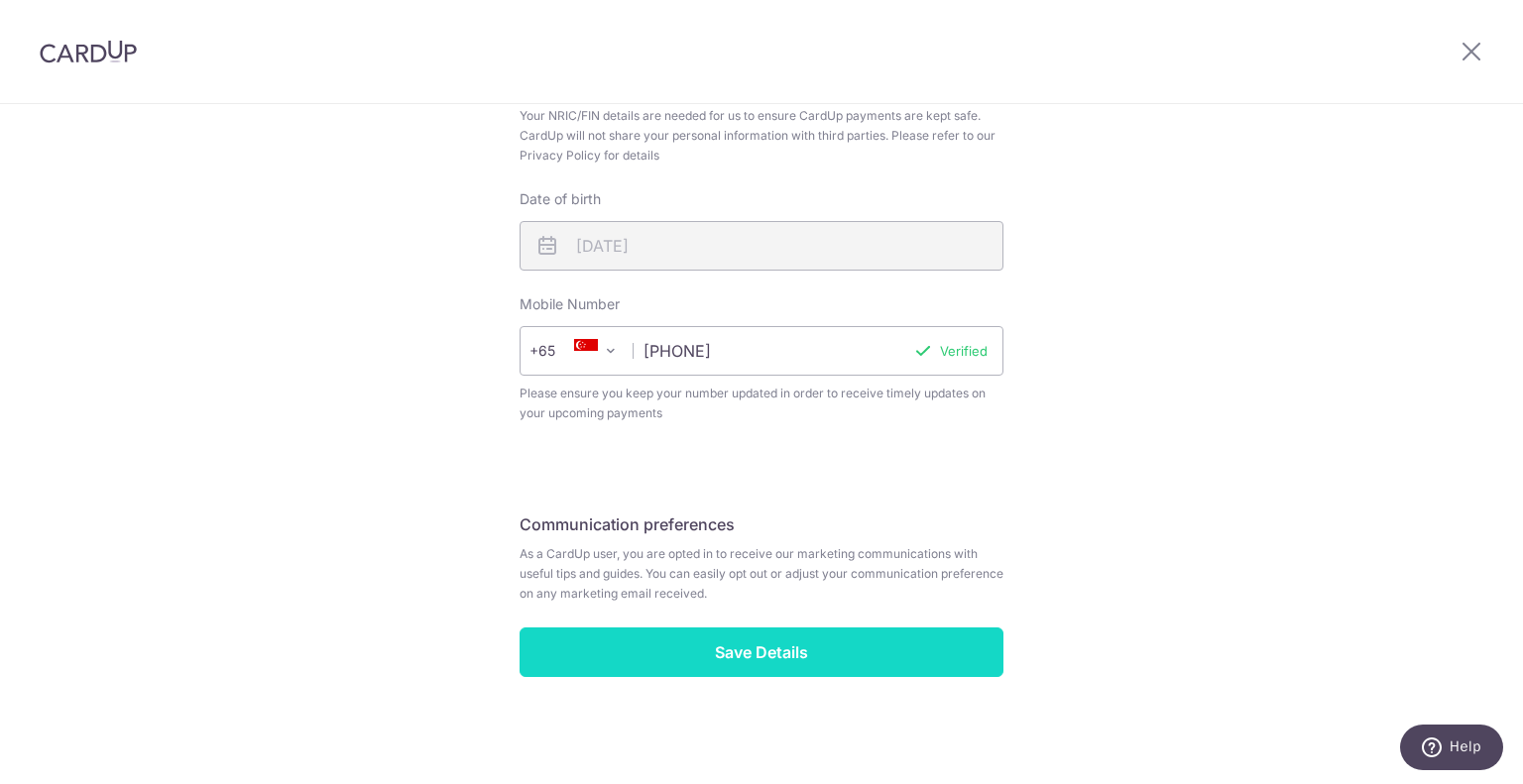 click on "Save Details" at bounding box center (762, 652) 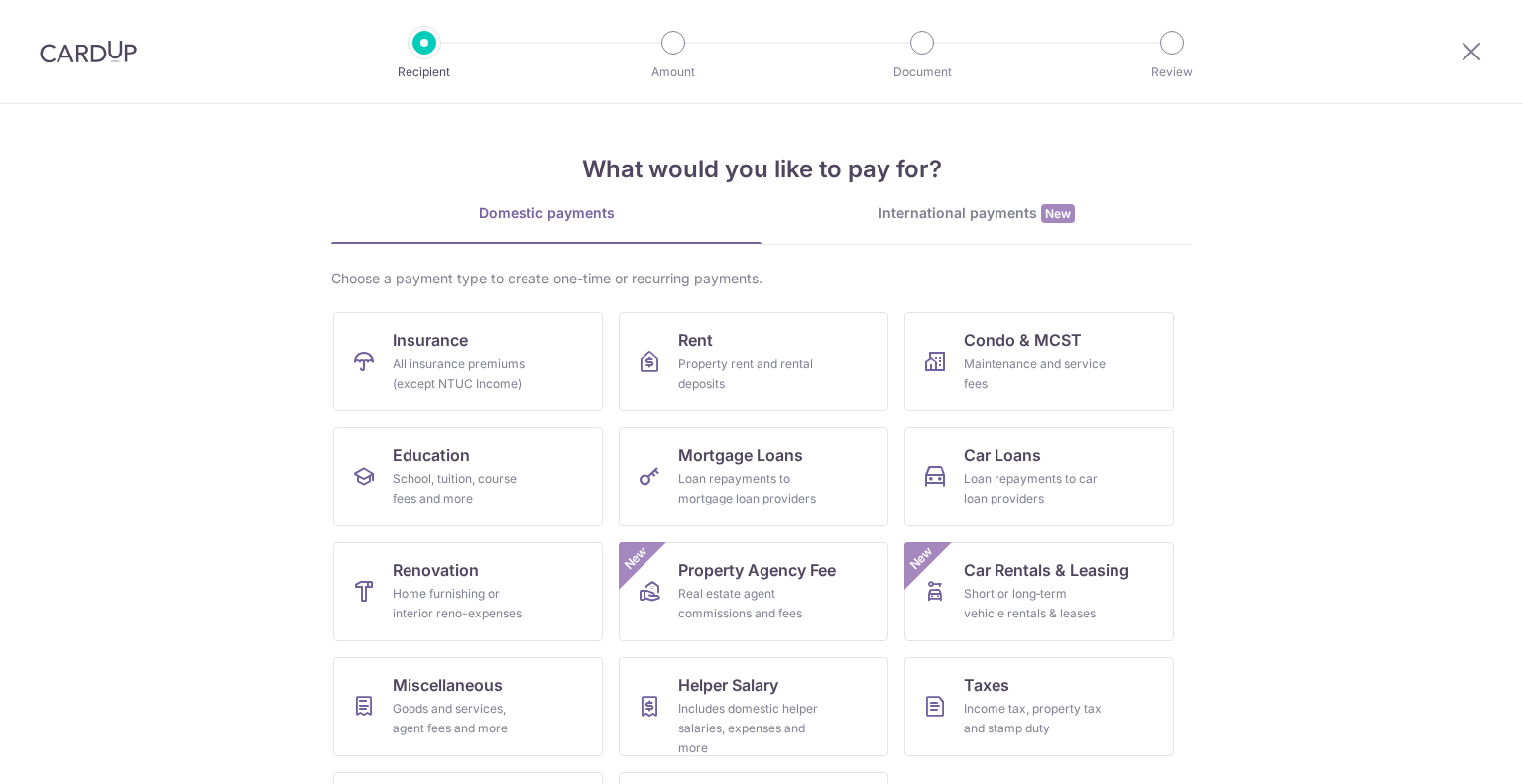 scroll, scrollTop: 0, scrollLeft: 0, axis: both 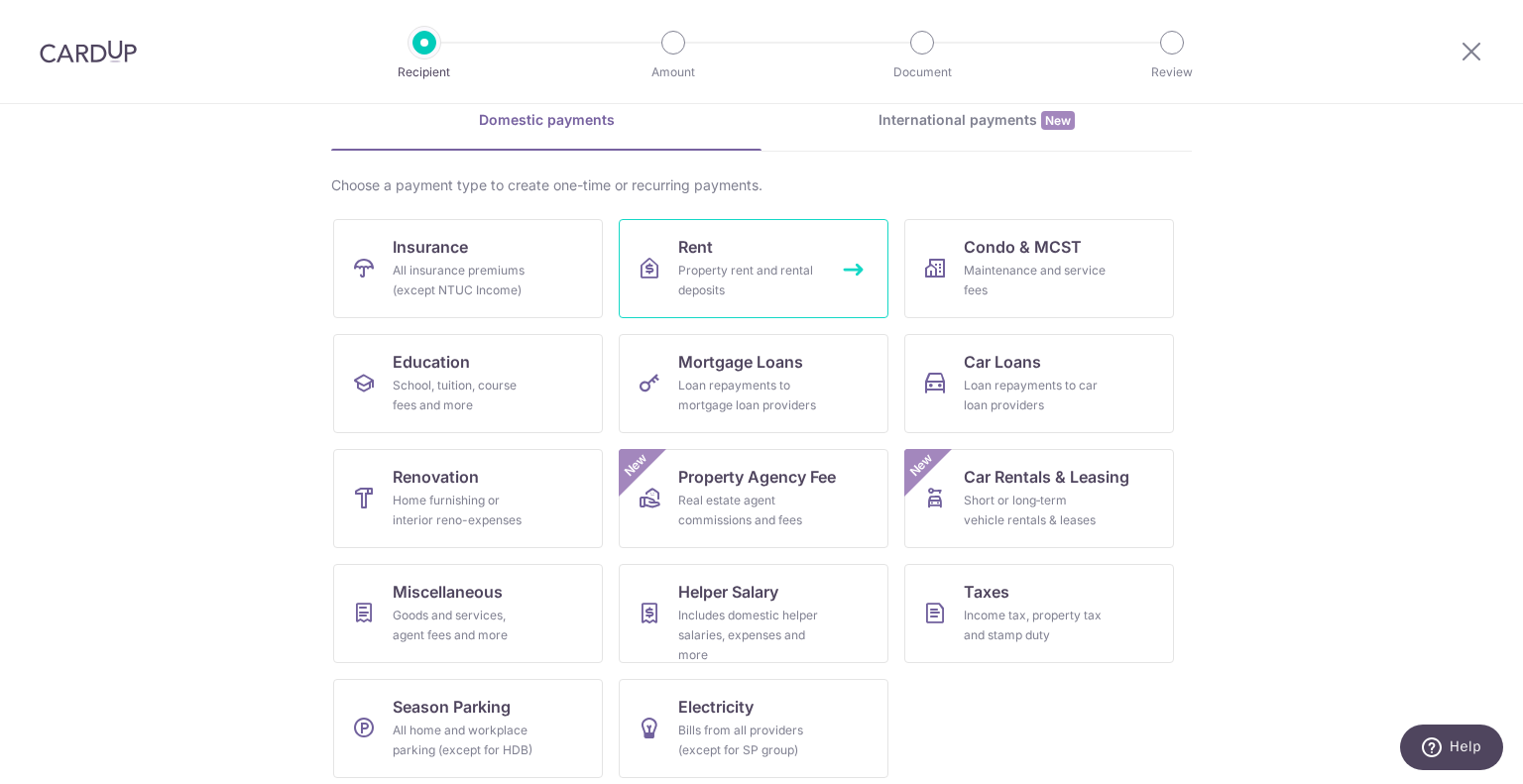 click on "Property rent and rental deposits" at bounding box center [750, 280] 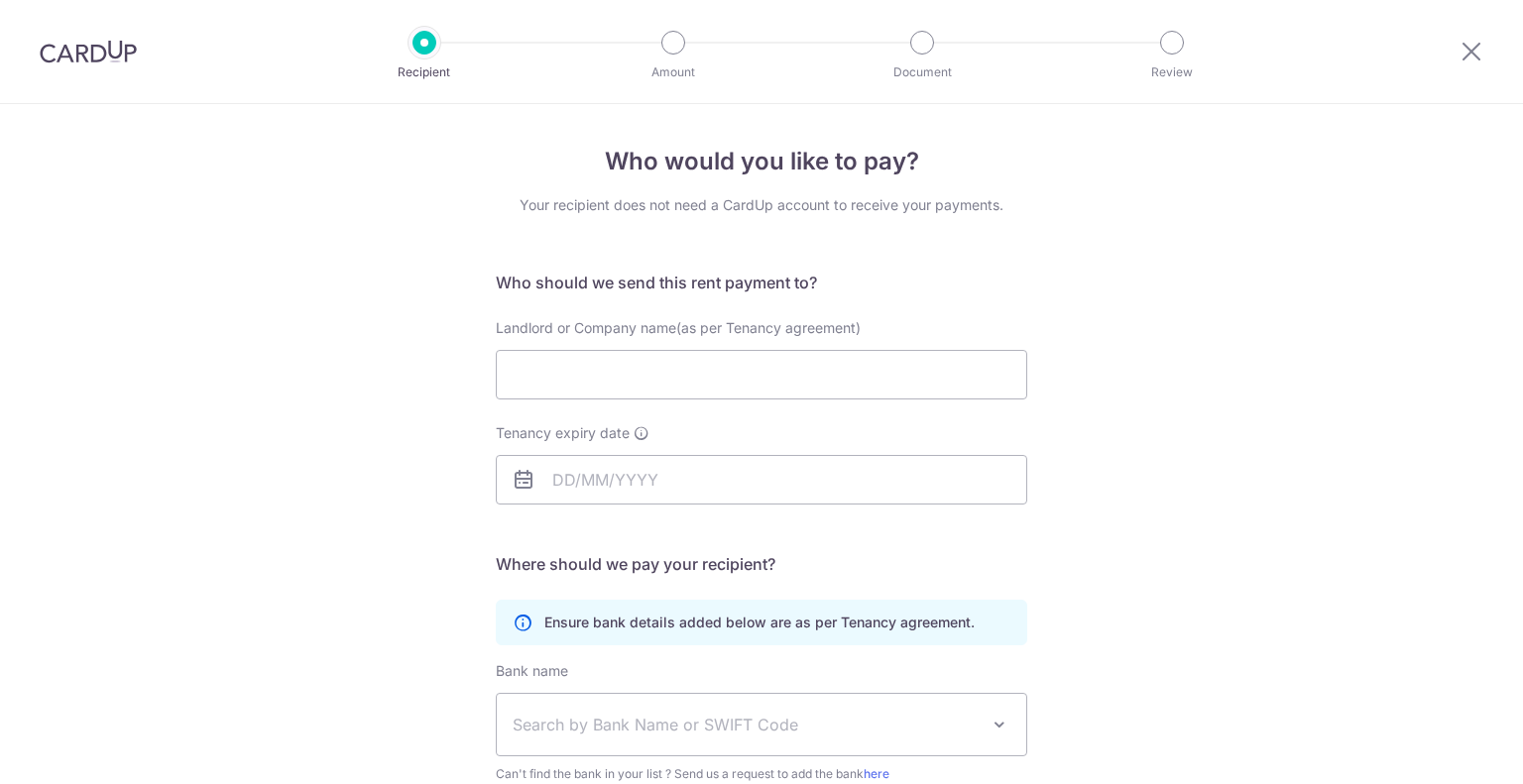 scroll, scrollTop: 0, scrollLeft: 0, axis: both 